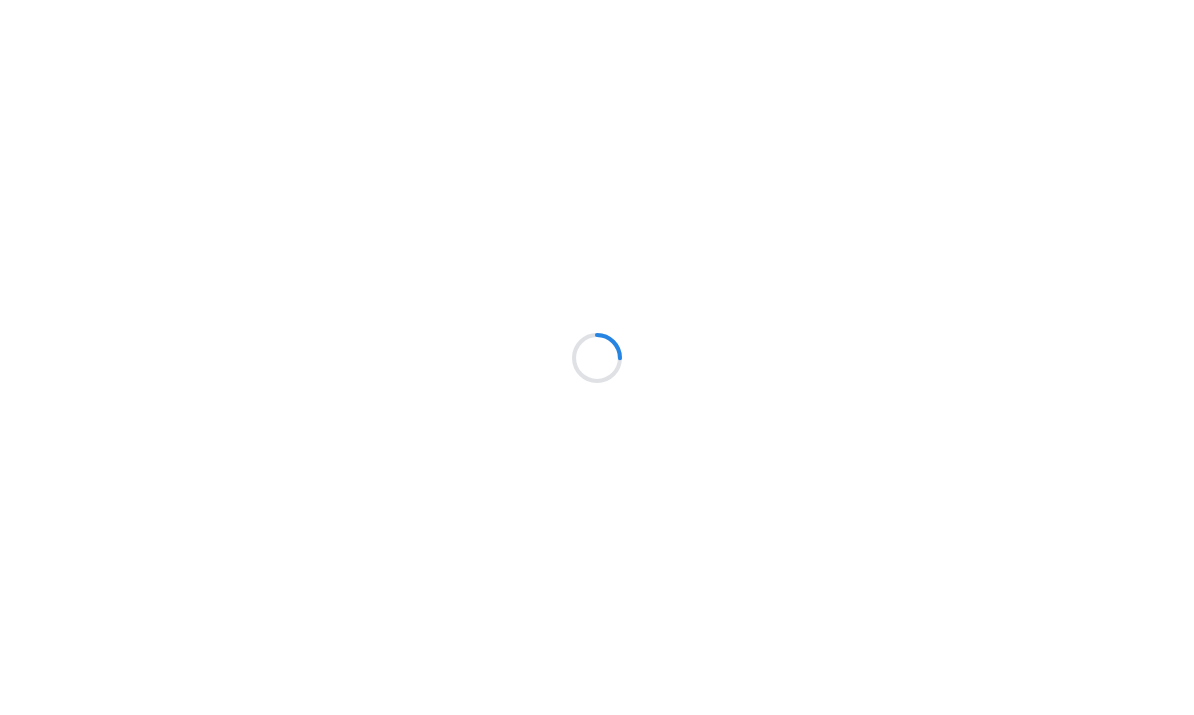 scroll, scrollTop: 0, scrollLeft: 0, axis: both 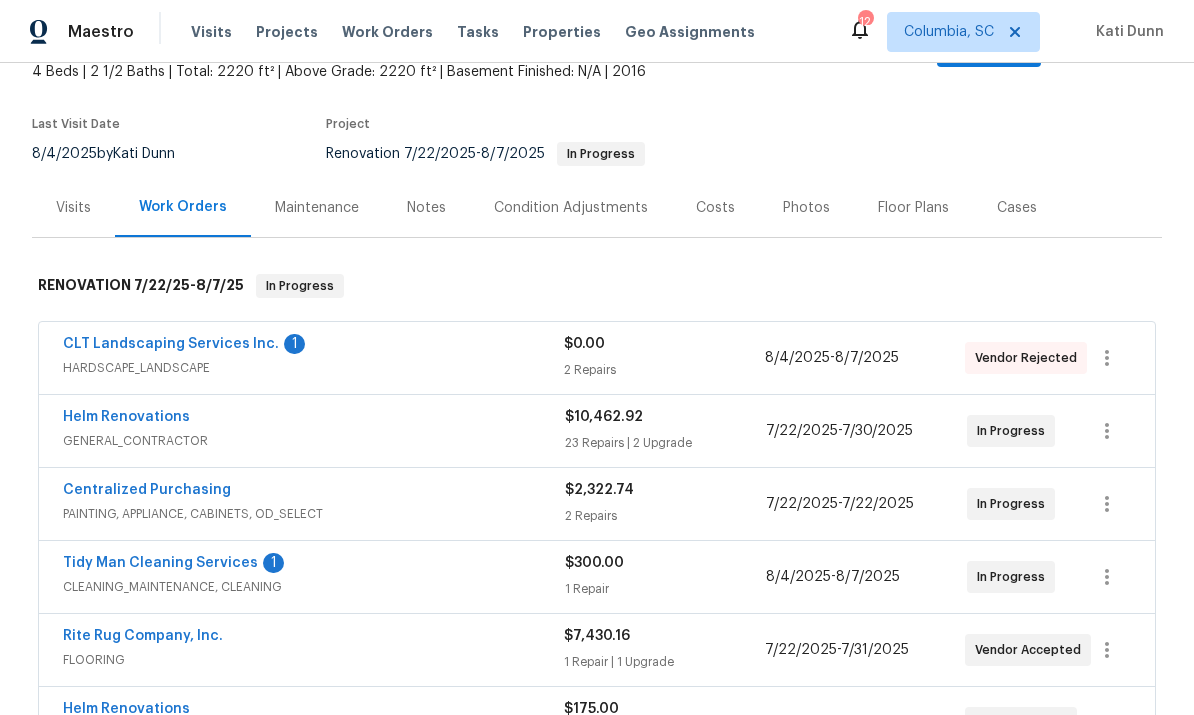 click on "Helm Renovations" at bounding box center [126, 417] 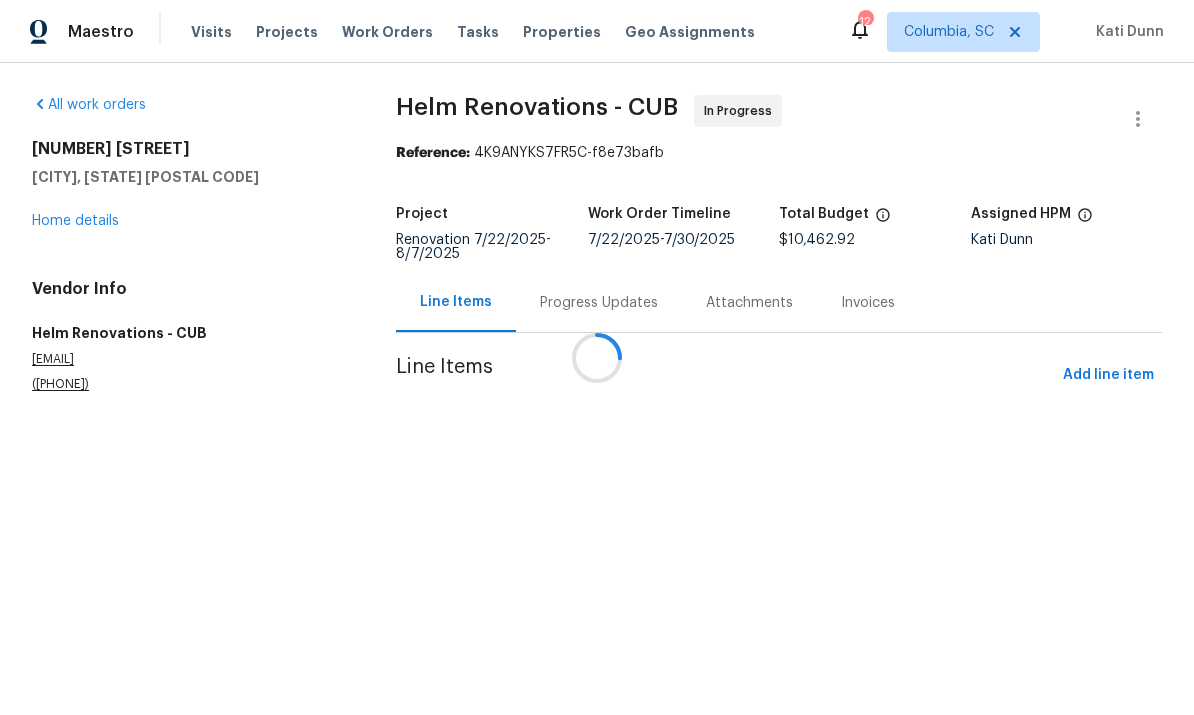 click at bounding box center (597, 357) 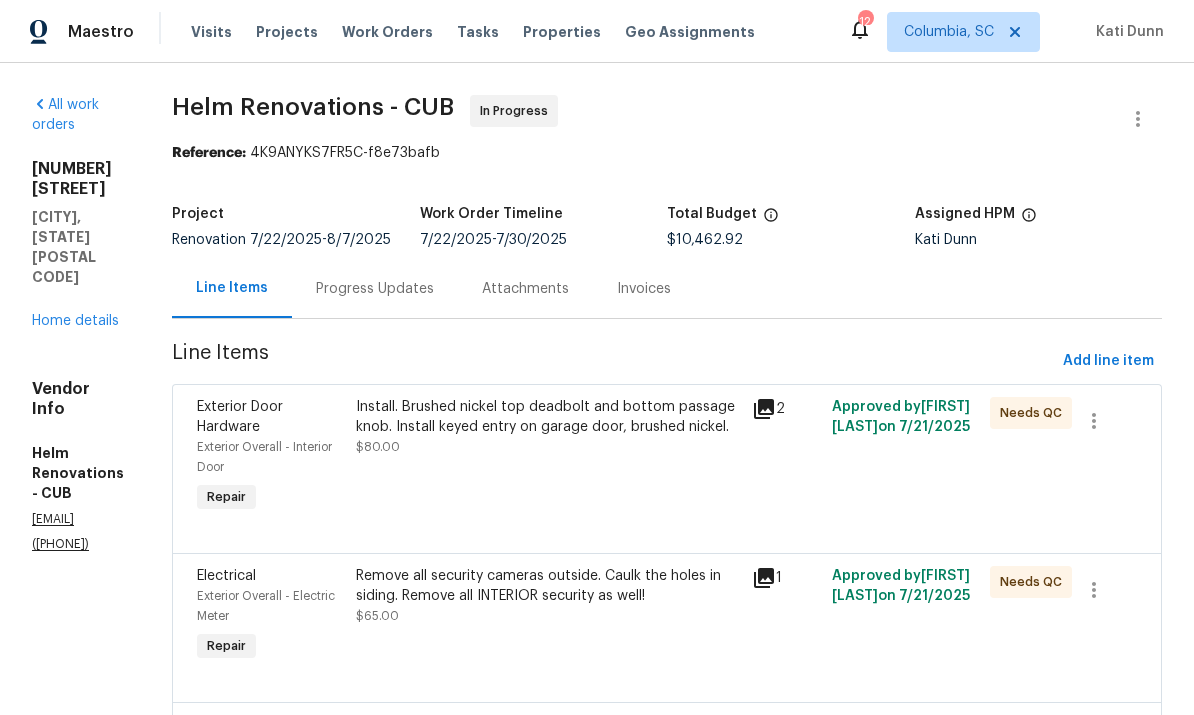 click on "Progress Updates" at bounding box center (375, 289) 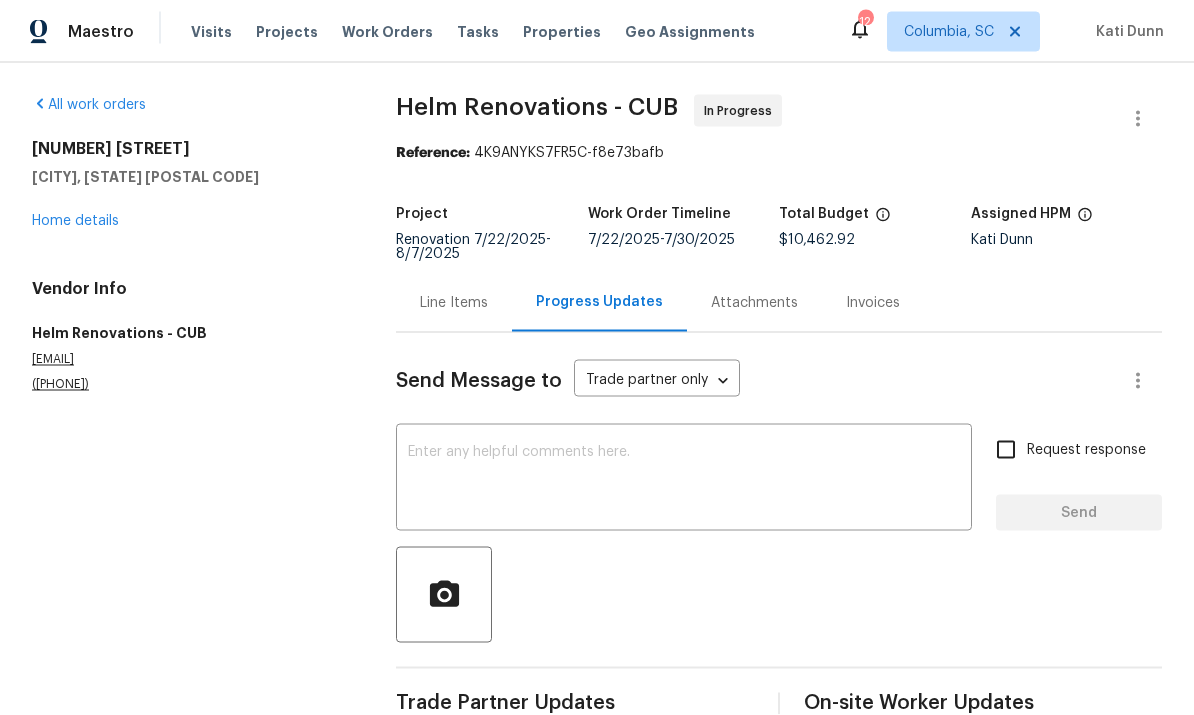 scroll, scrollTop: 49, scrollLeft: 0, axis: vertical 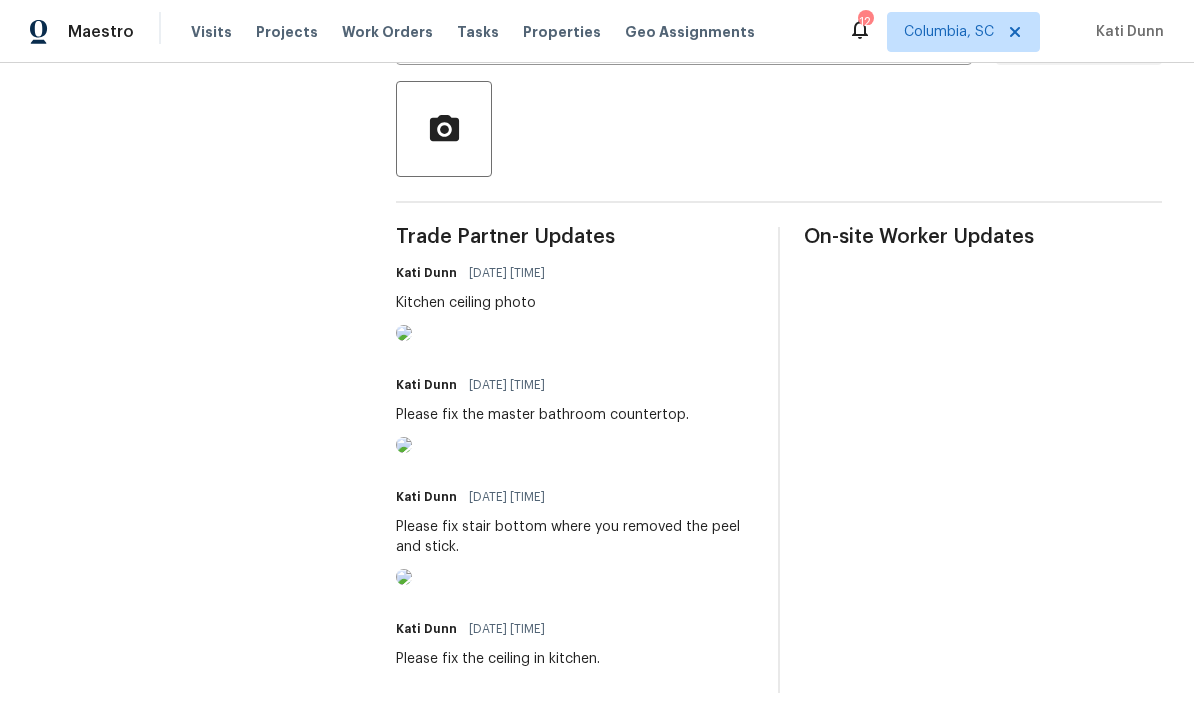 click at bounding box center (404, 333) 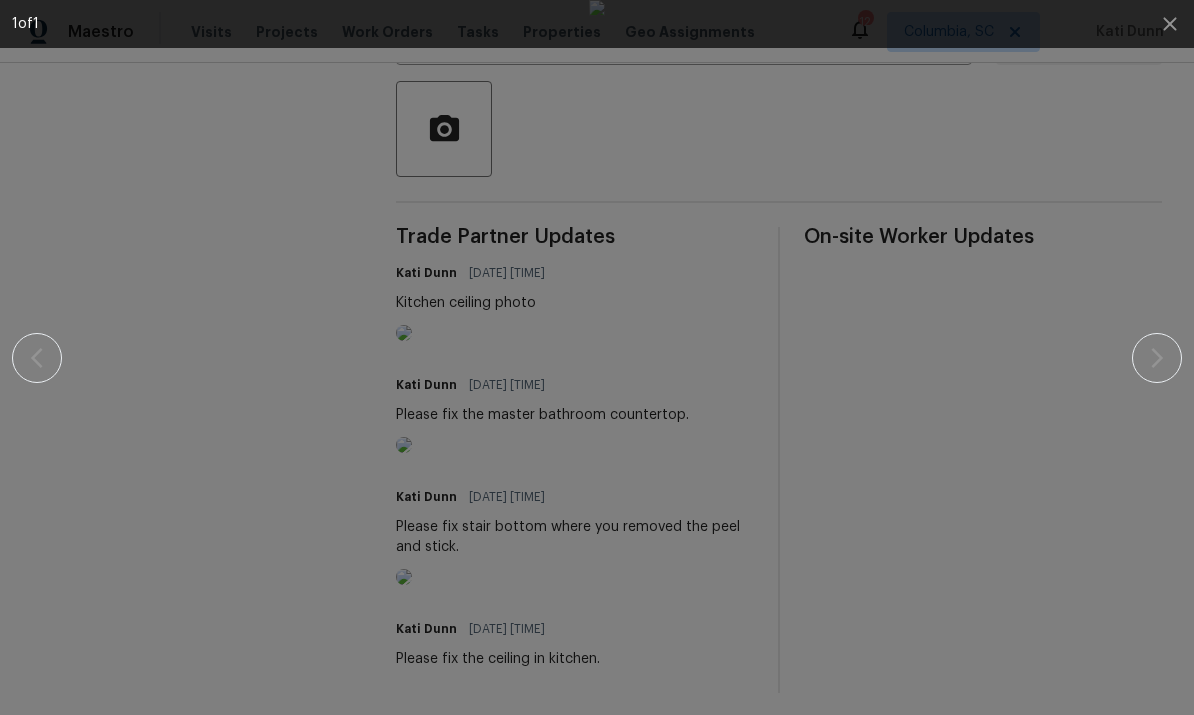 click at bounding box center (597, 357) 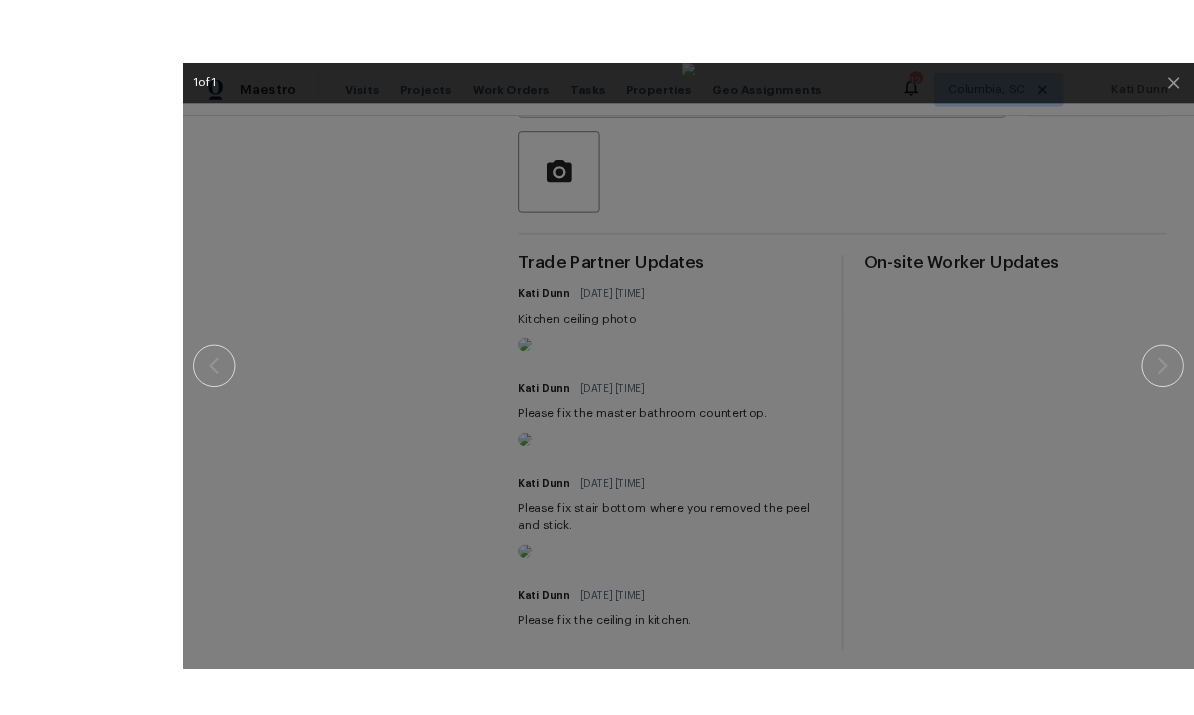 scroll, scrollTop: 38, scrollLeft: 0, axis: vertical 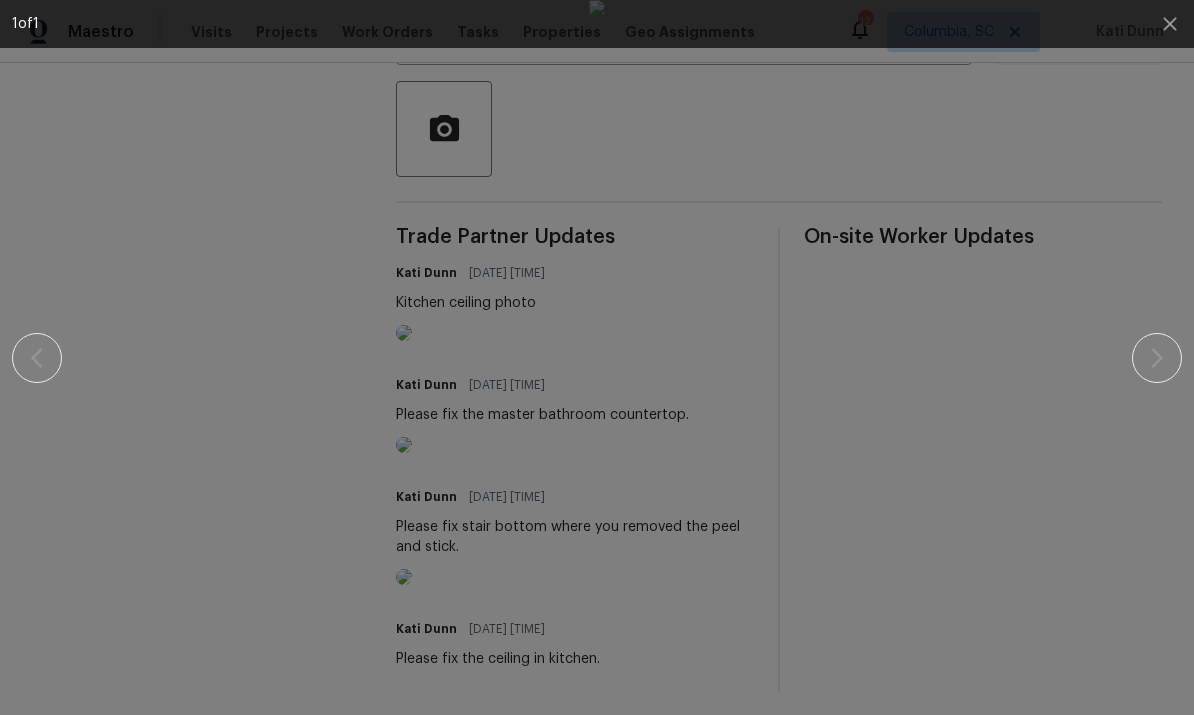 click at bounding box center (597, 357) 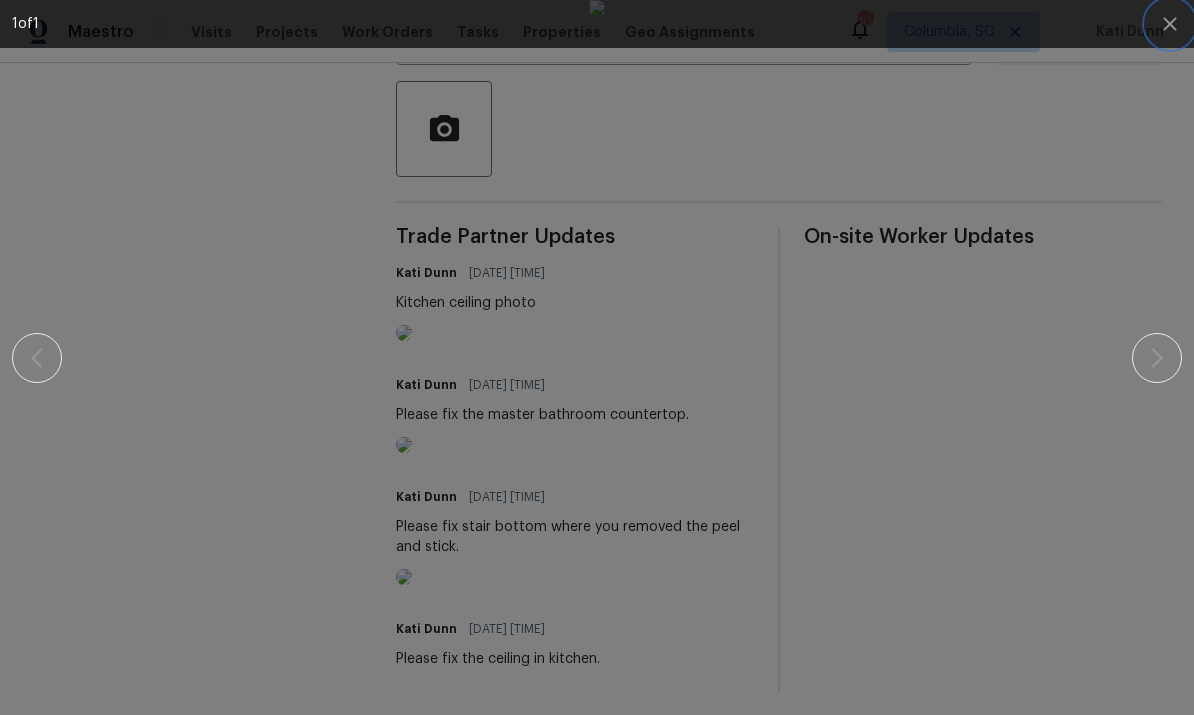 click 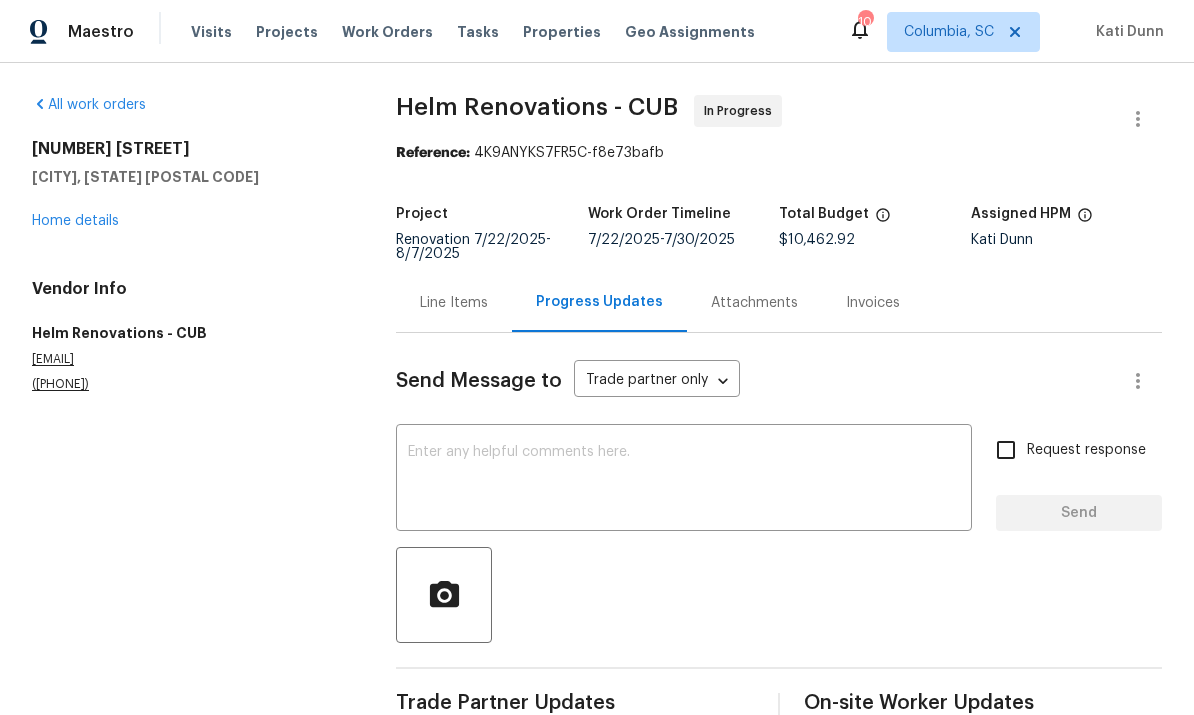 scroll, scrollTop: 0, scrollLeft: 0, axis: both 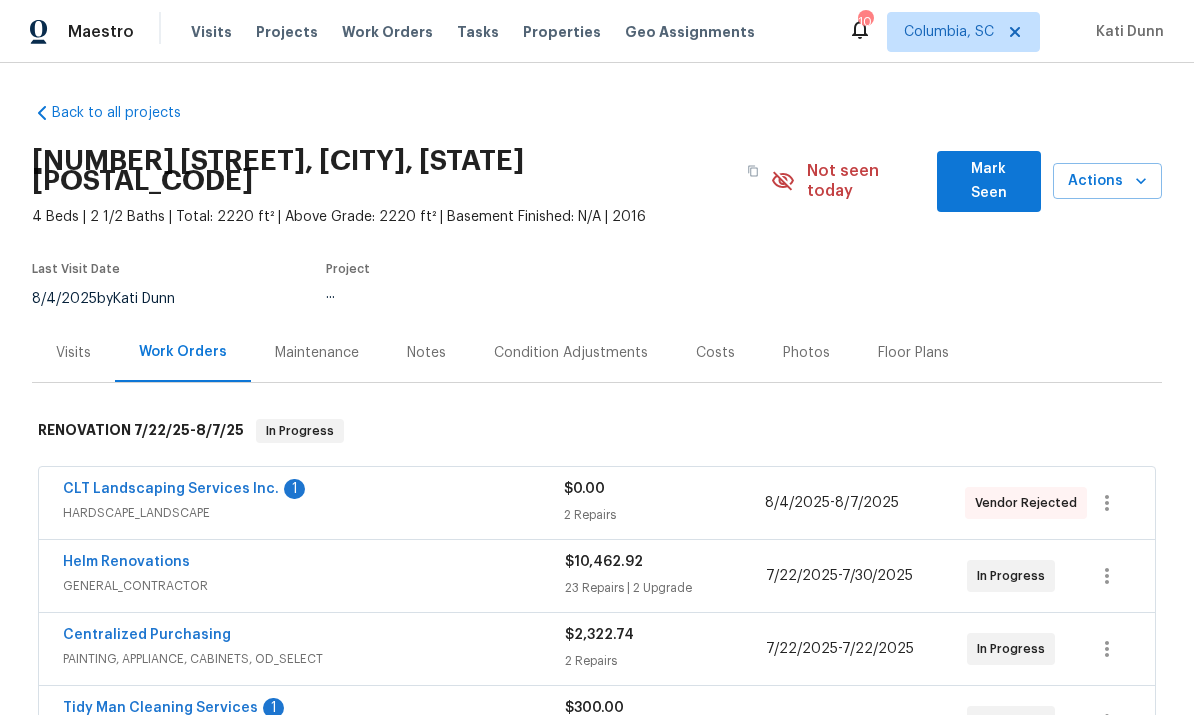 click on "CLT Landscaping Services Inc." at bounding box center [171, 489] 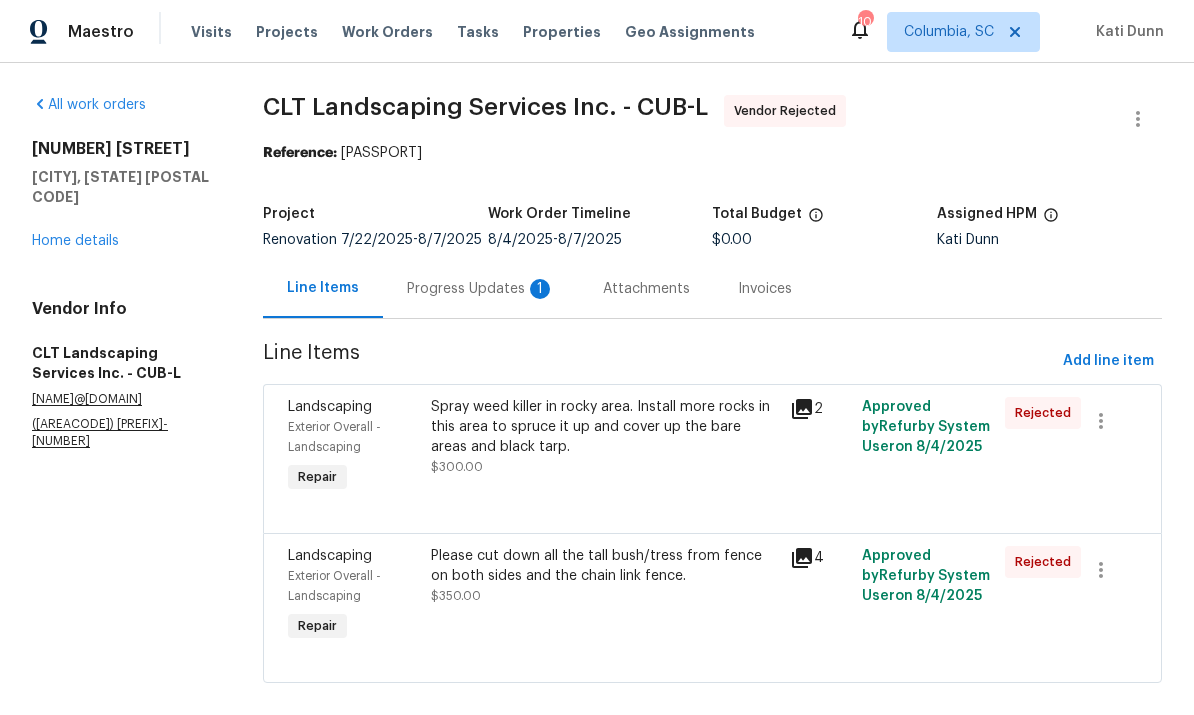 click on "Progress Updates 1" at bounding box center [481, 288] 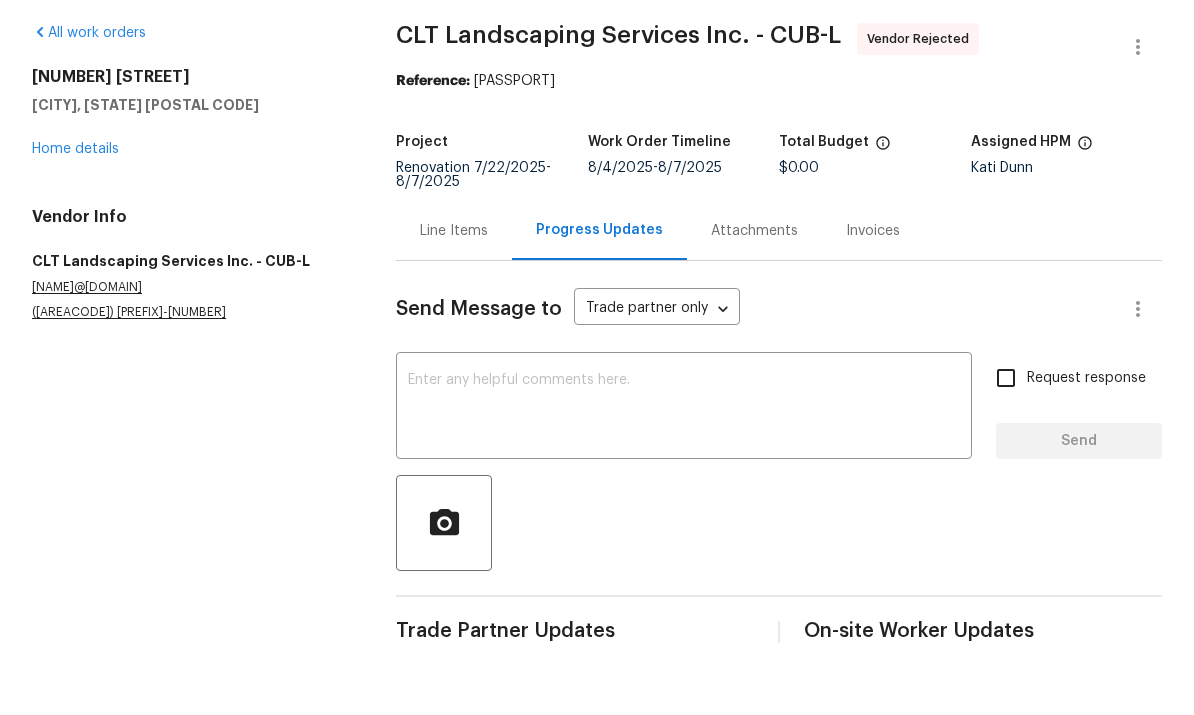 scroll, scrollTop: 47, scrollLeft: 0, axis: vertical 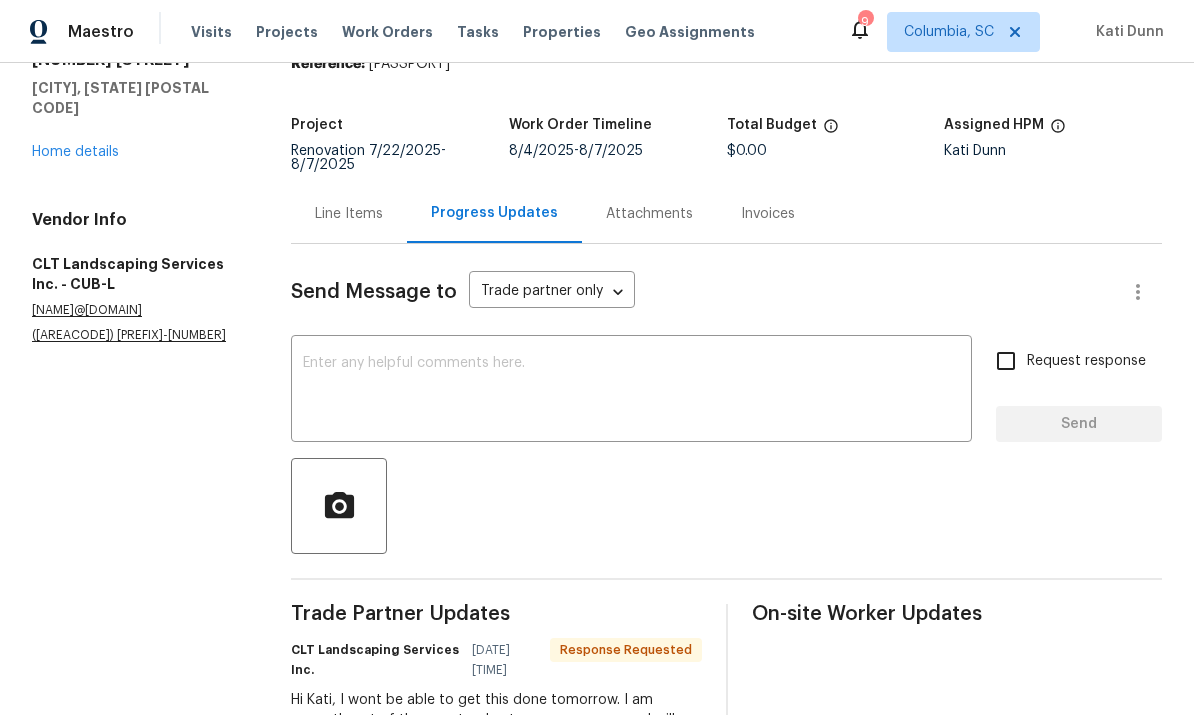 click on "Line Items" at bounding box center (349, 214) 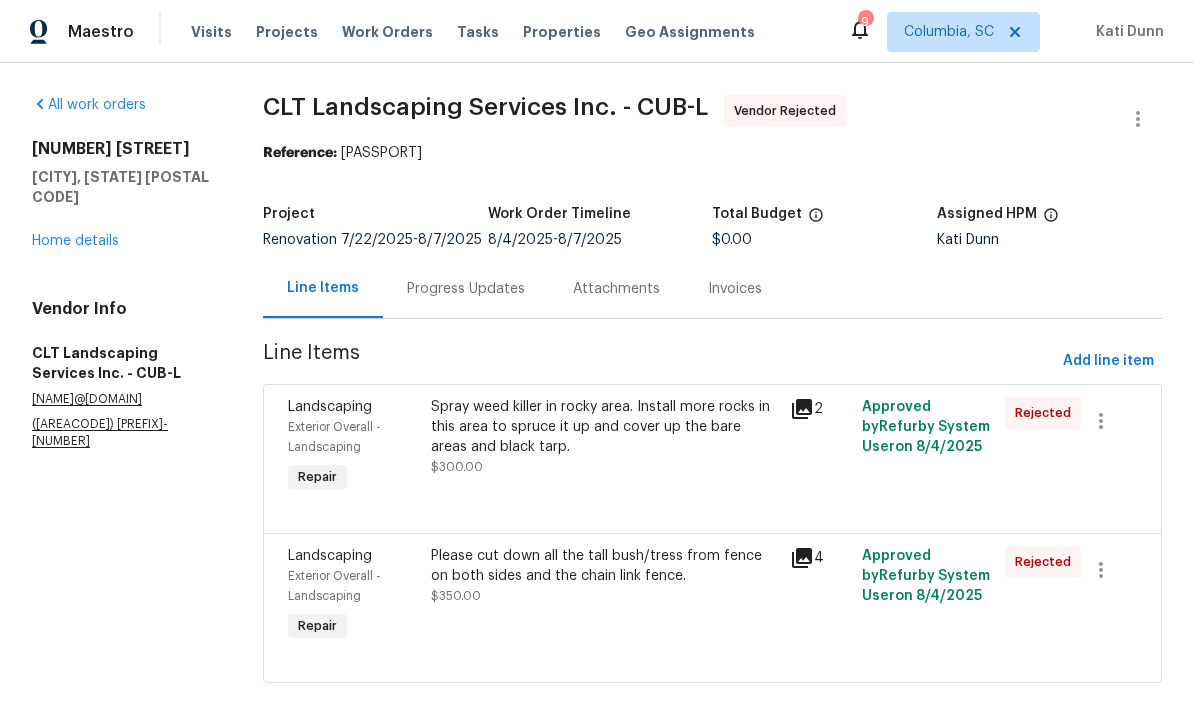 click on "Home details" at bounding box center (75, 241) 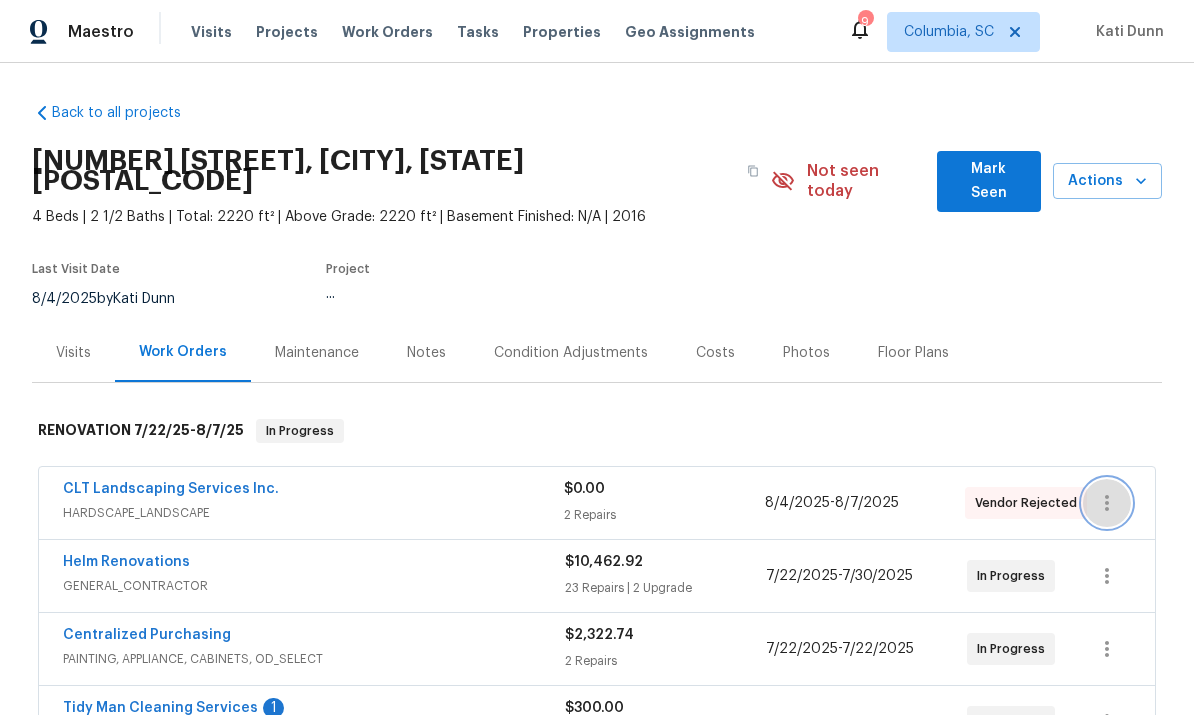 click 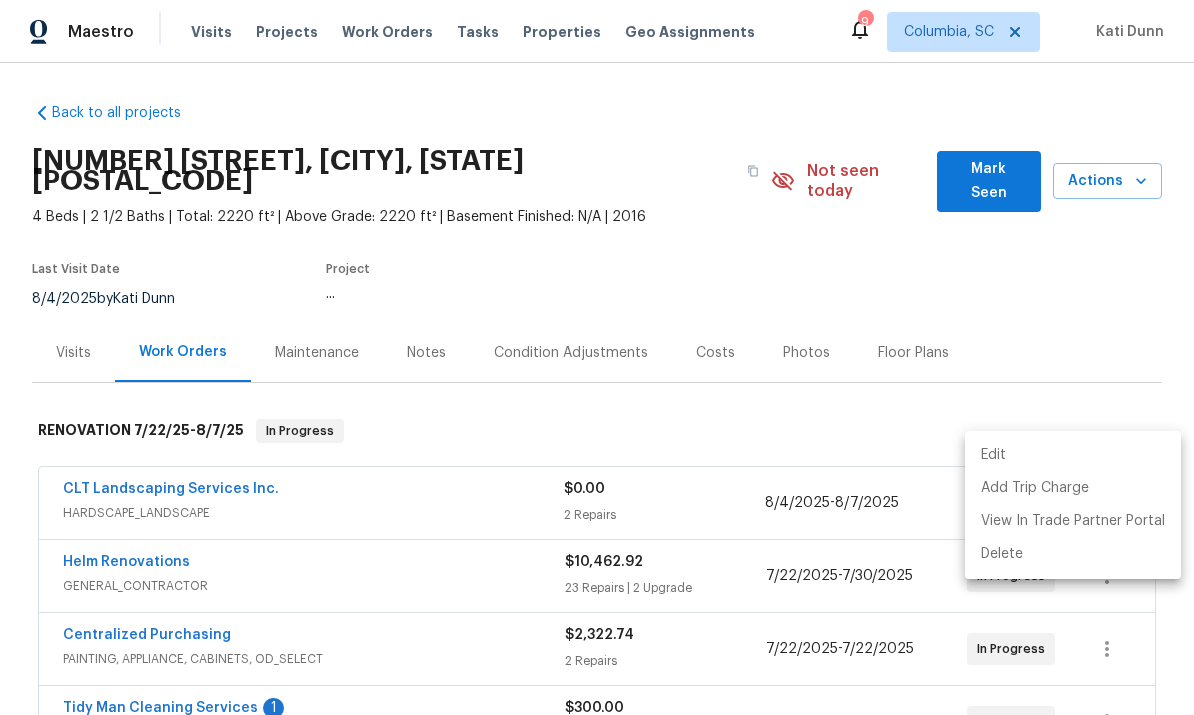 click on "Edit" at bounding box center (1073, 455) 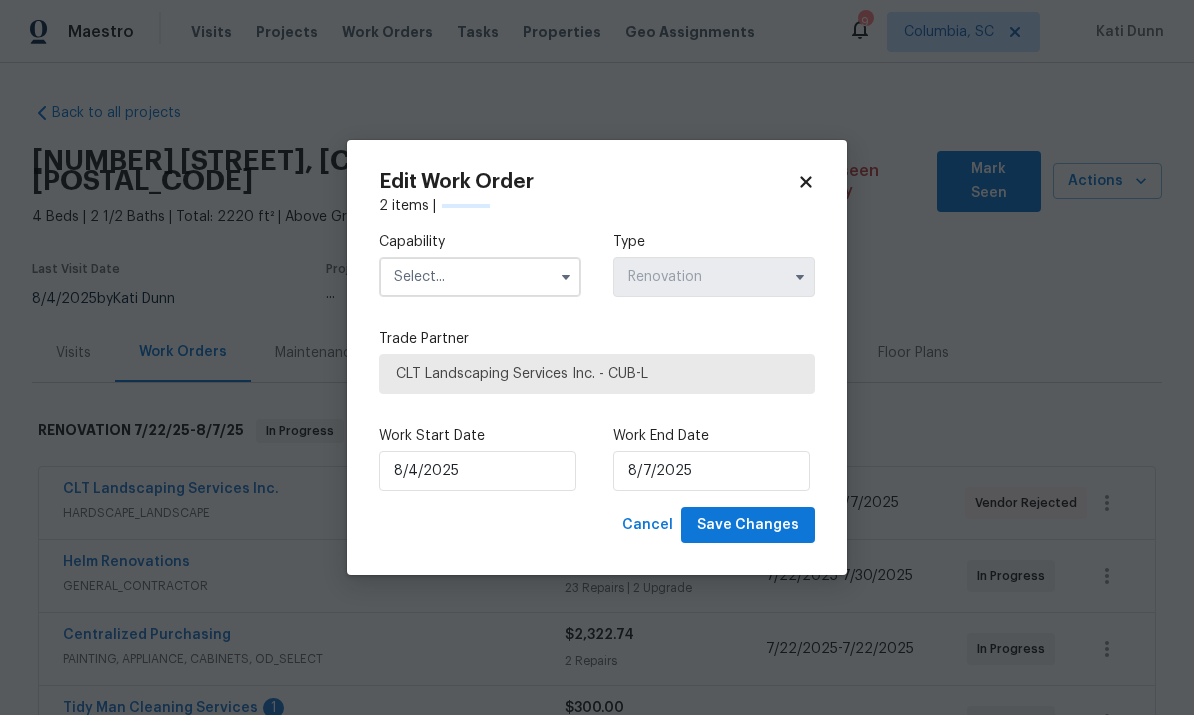 click at bounding box center (480, 277) 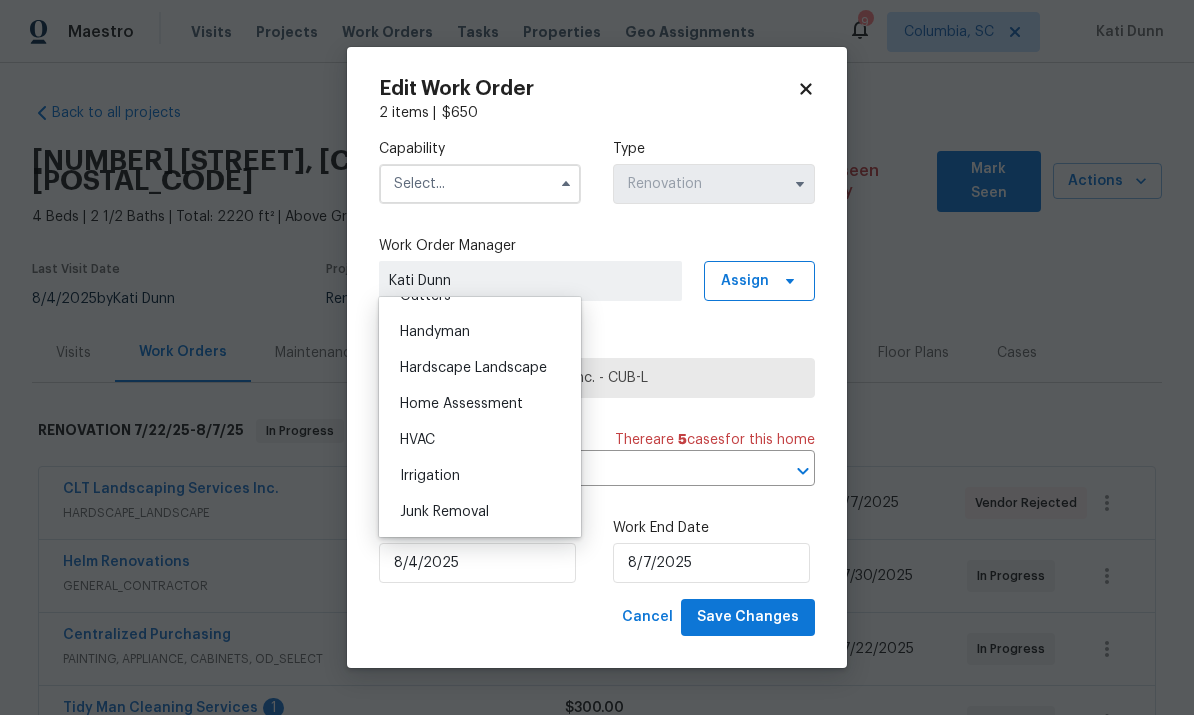 scroll, scrollTop: 1087, scrollLeft: 0, axis: vertical 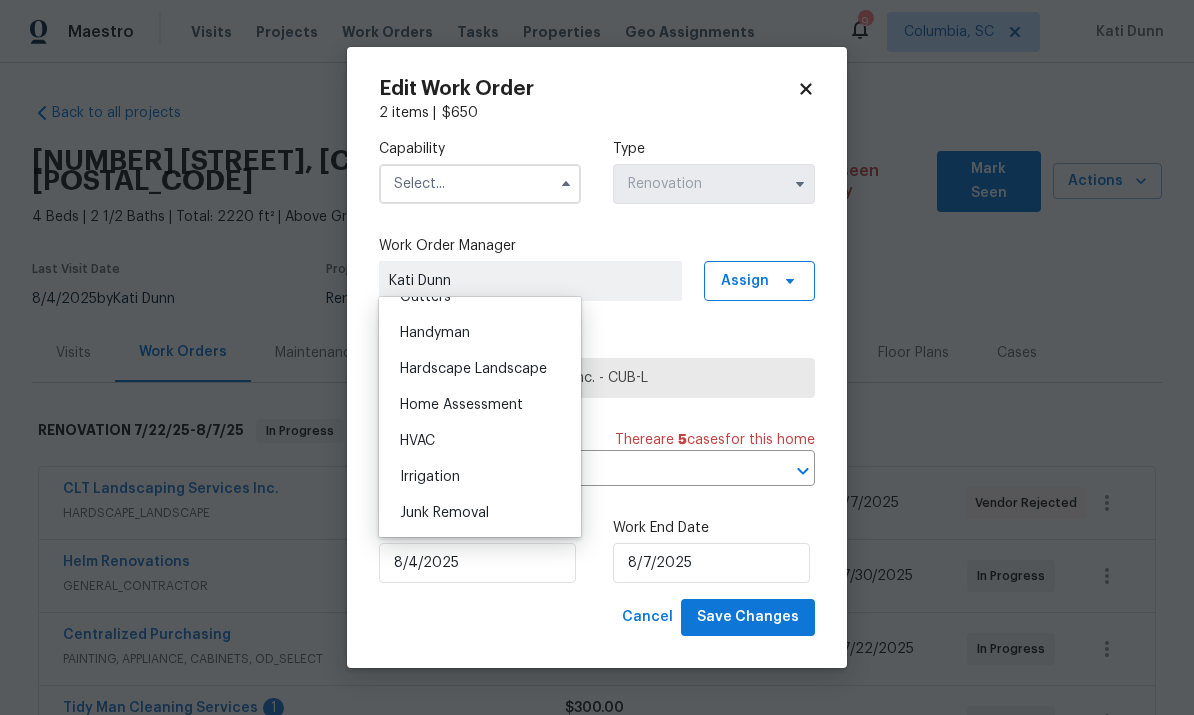 click on "Hardscape Landscape" at bounding box center (473, 369) 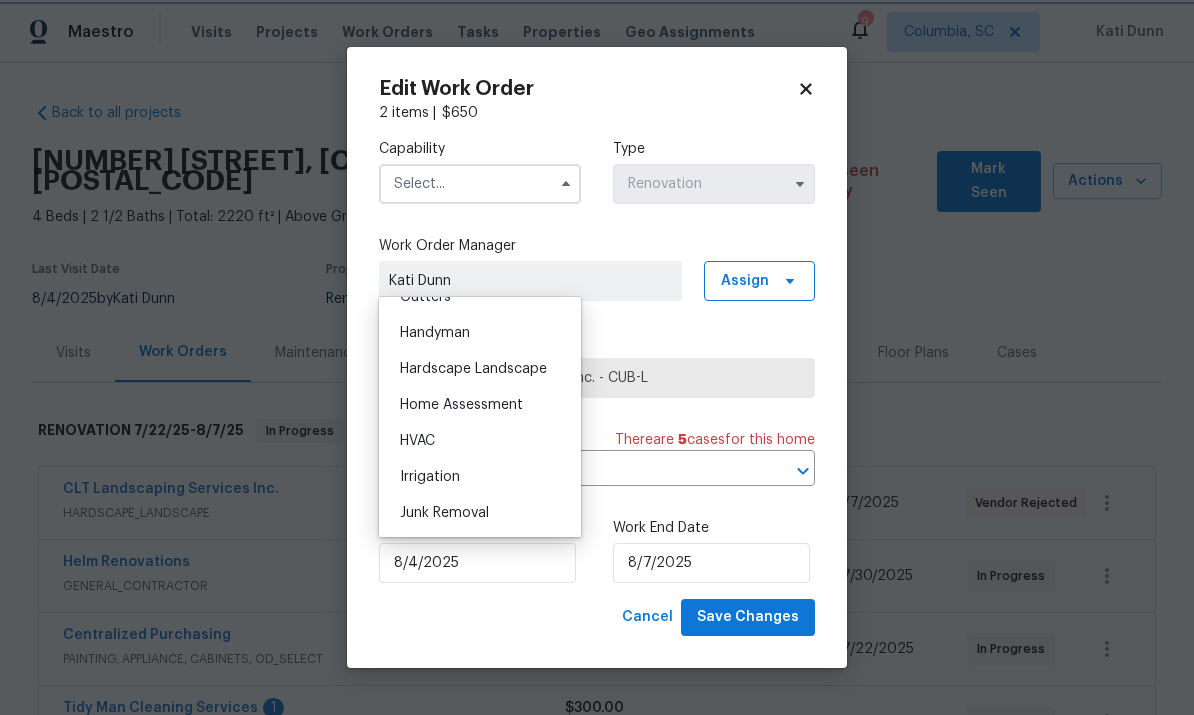 type on "Hardscape Landscape" 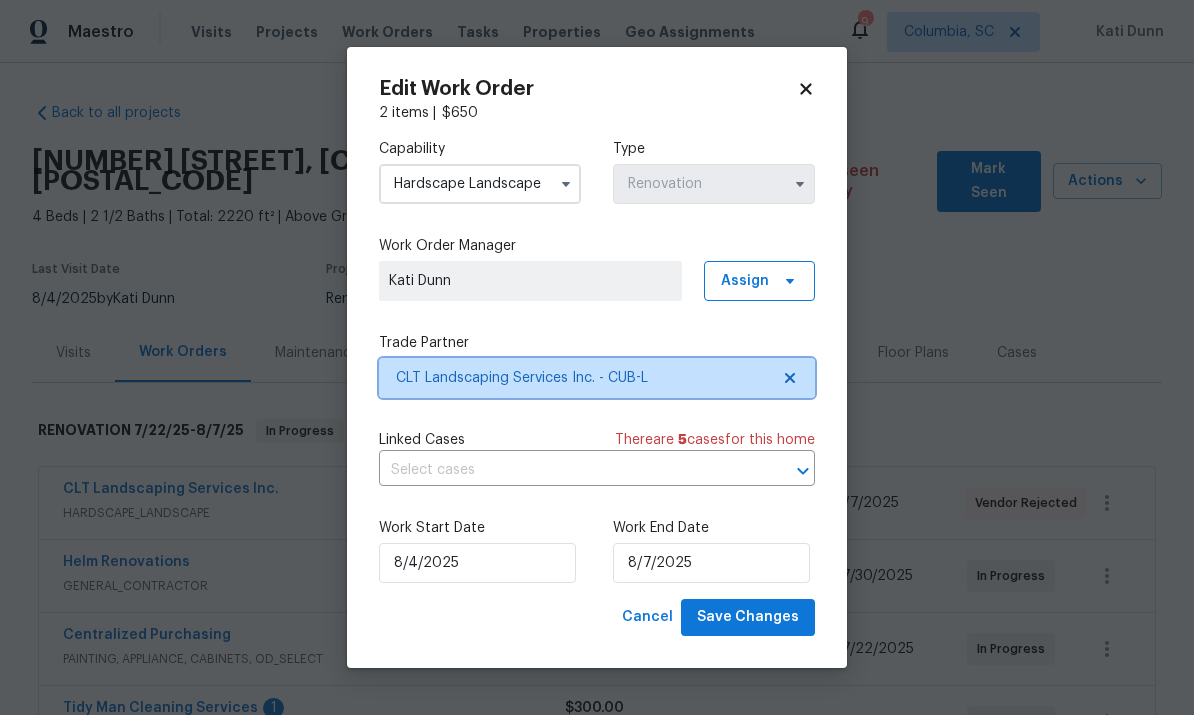click on "CLT Landscaping Services Inc. - CUB-L" at bounding box center [582, 378] 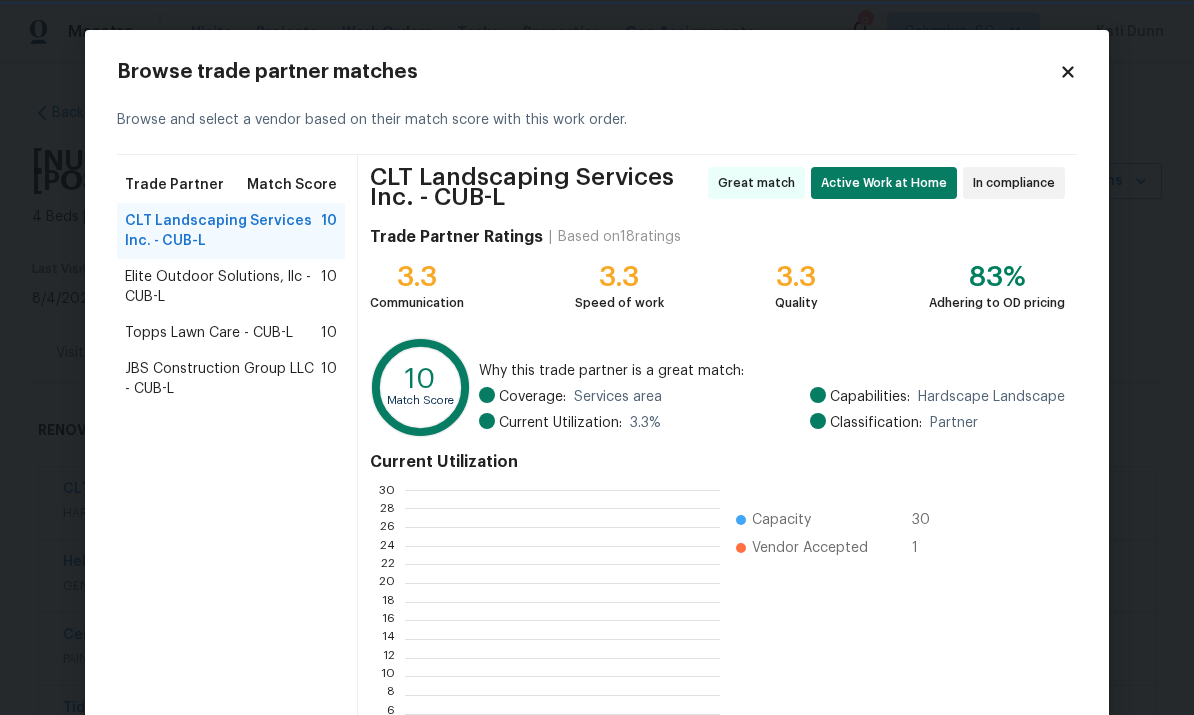 scroll, scrollTop: 280, scrollLeft: 314, axis: both 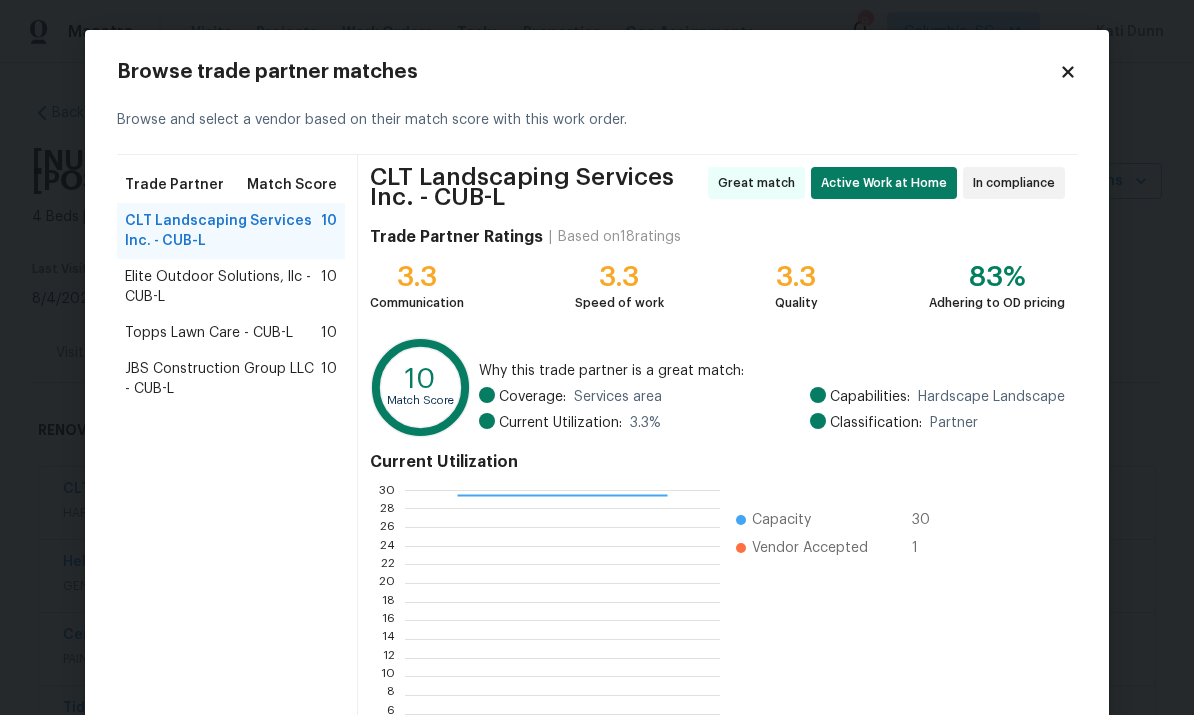 click on "Topps Lawn Care - CUB-L" at bounding box center [209, 333] 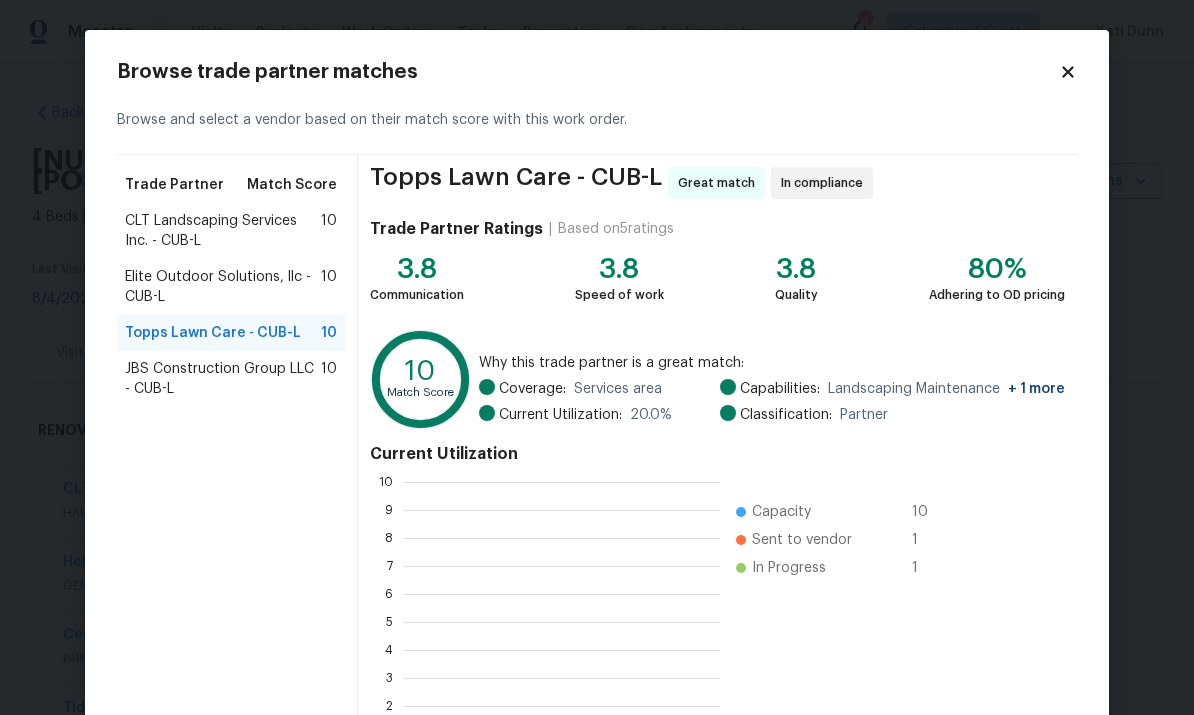 scroll, scrollTop: 2, scrollLeft: 2, axis: both 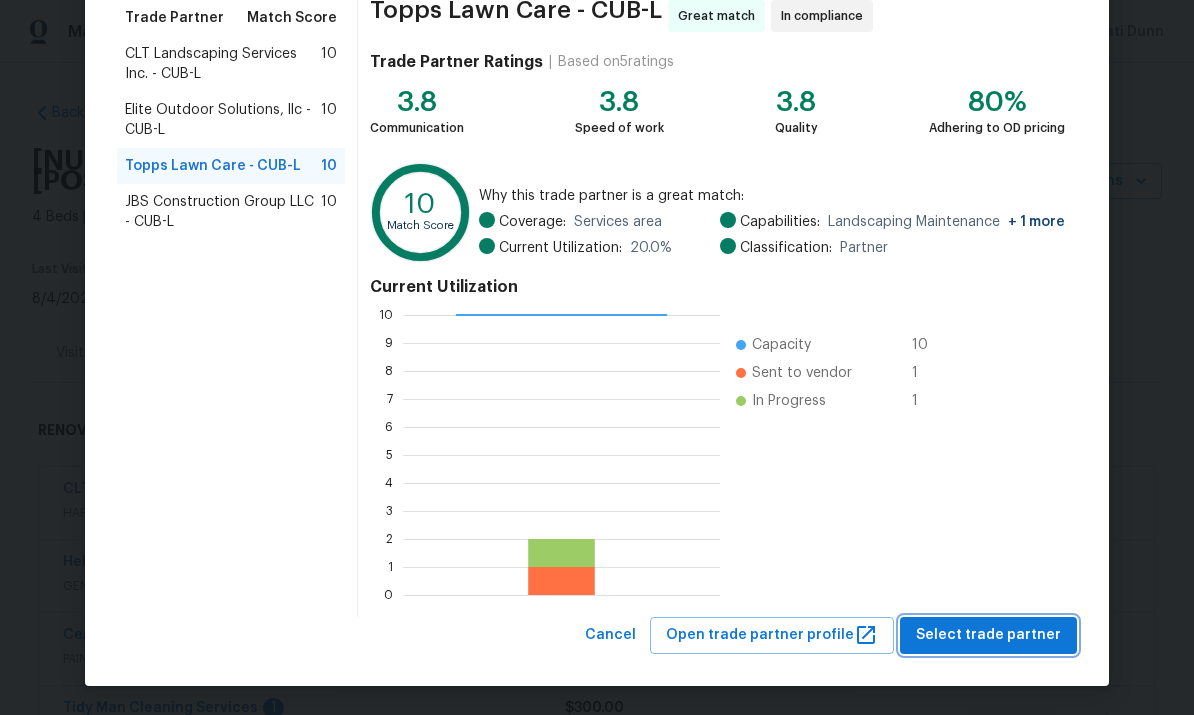 click on "Select trade partner" at bounding box center [988, 635] 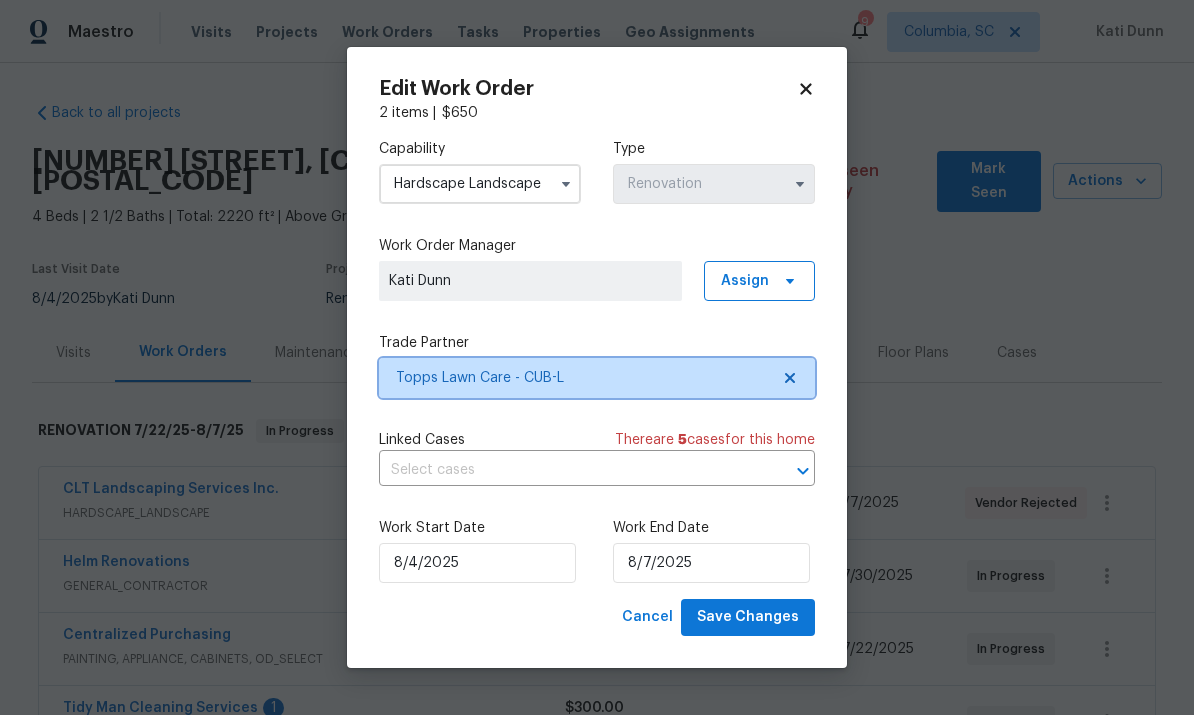 scroll, scrollTop: 0, scrollLeft: 0, axis: both 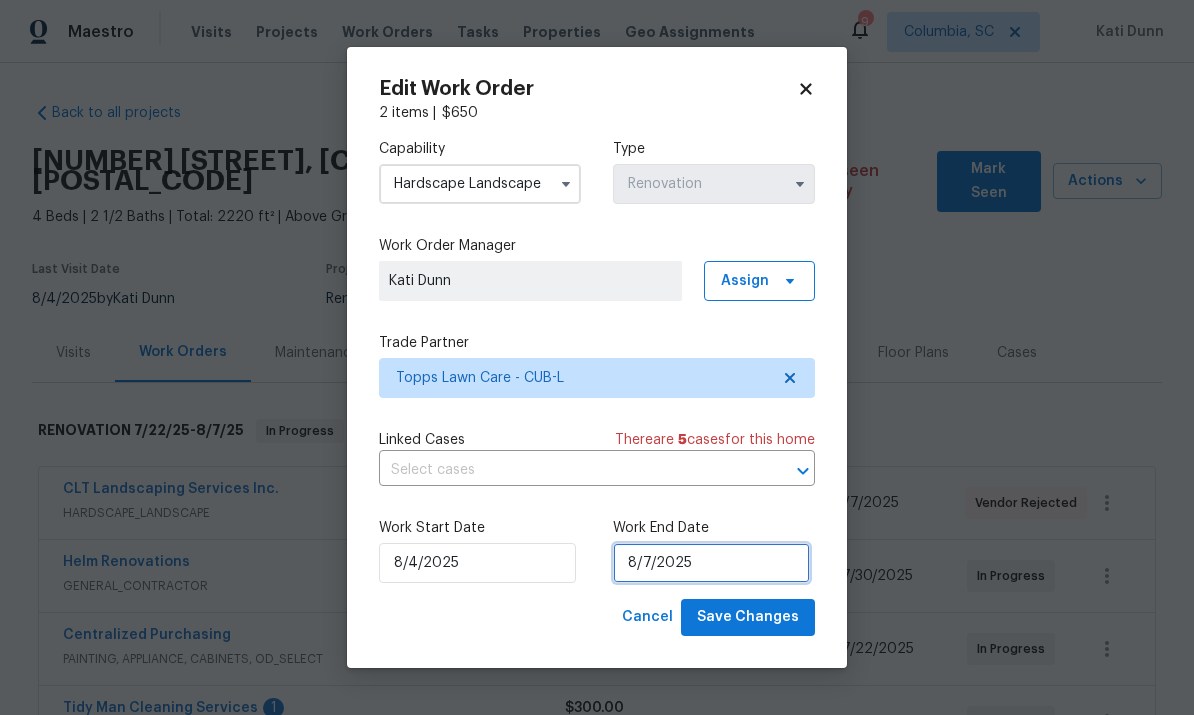 click on "8/7/2025" at bounding box center (711, 563) 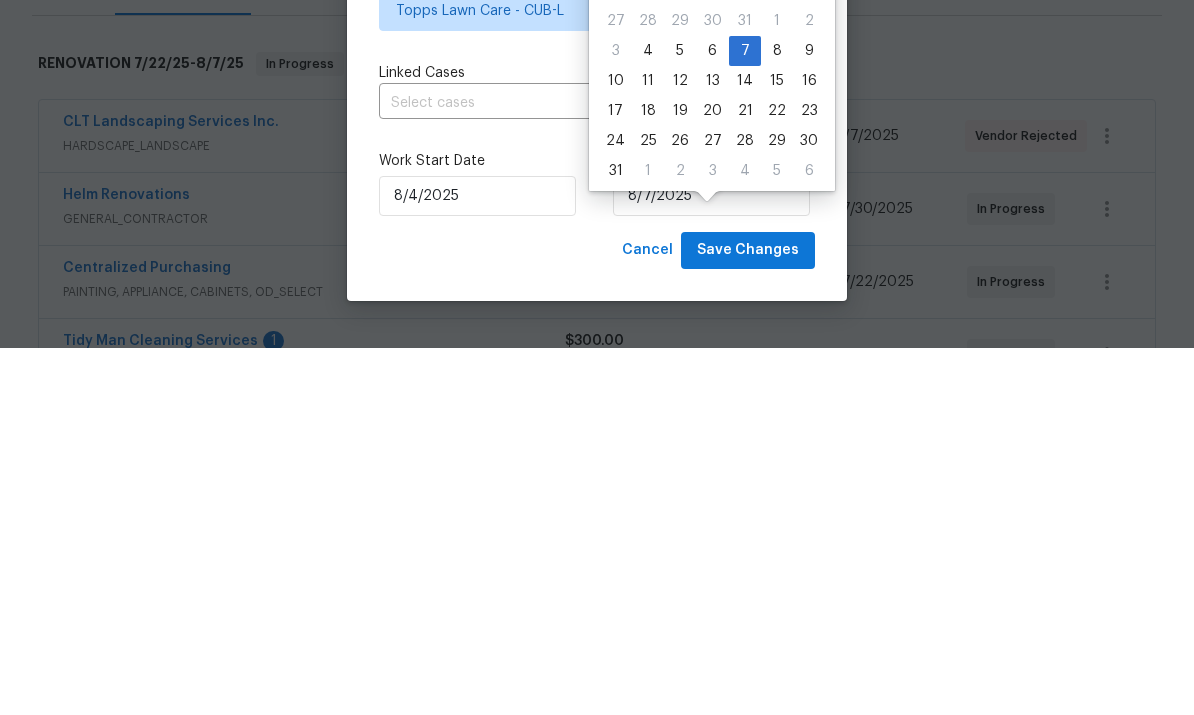 scroll, scrollTop: 75, scrollLeft: 0, axis: vertical 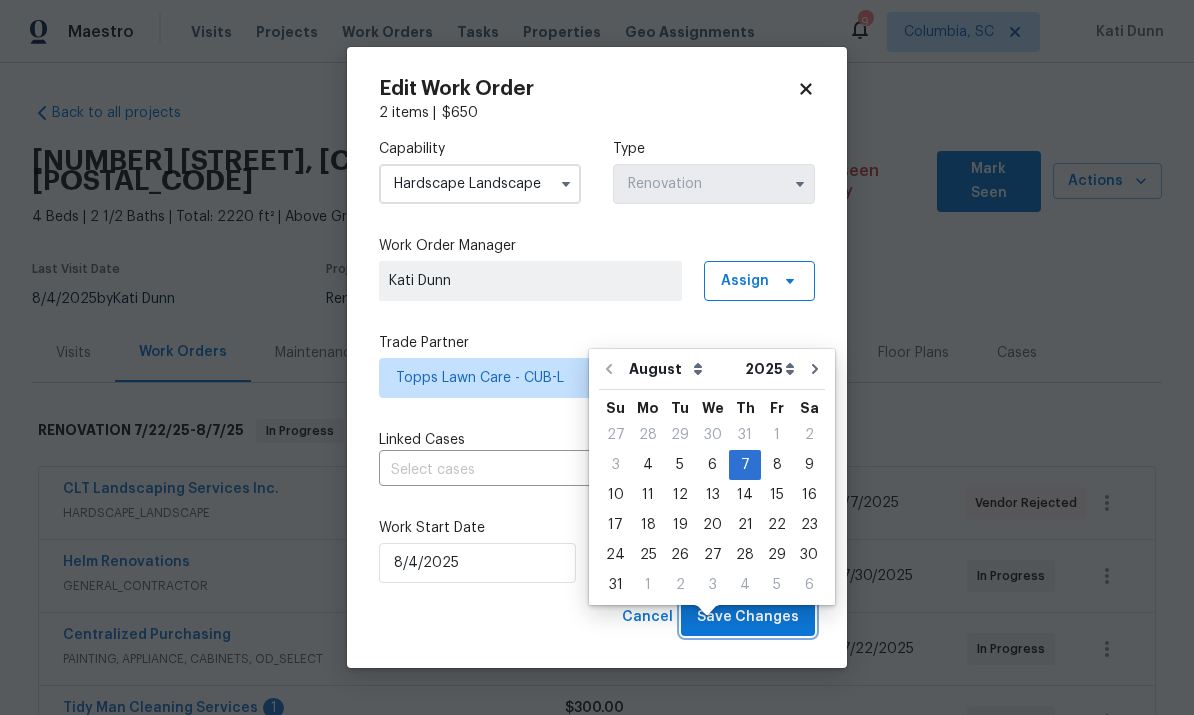 click on "Save Changes" at bounding box center (748, 617) 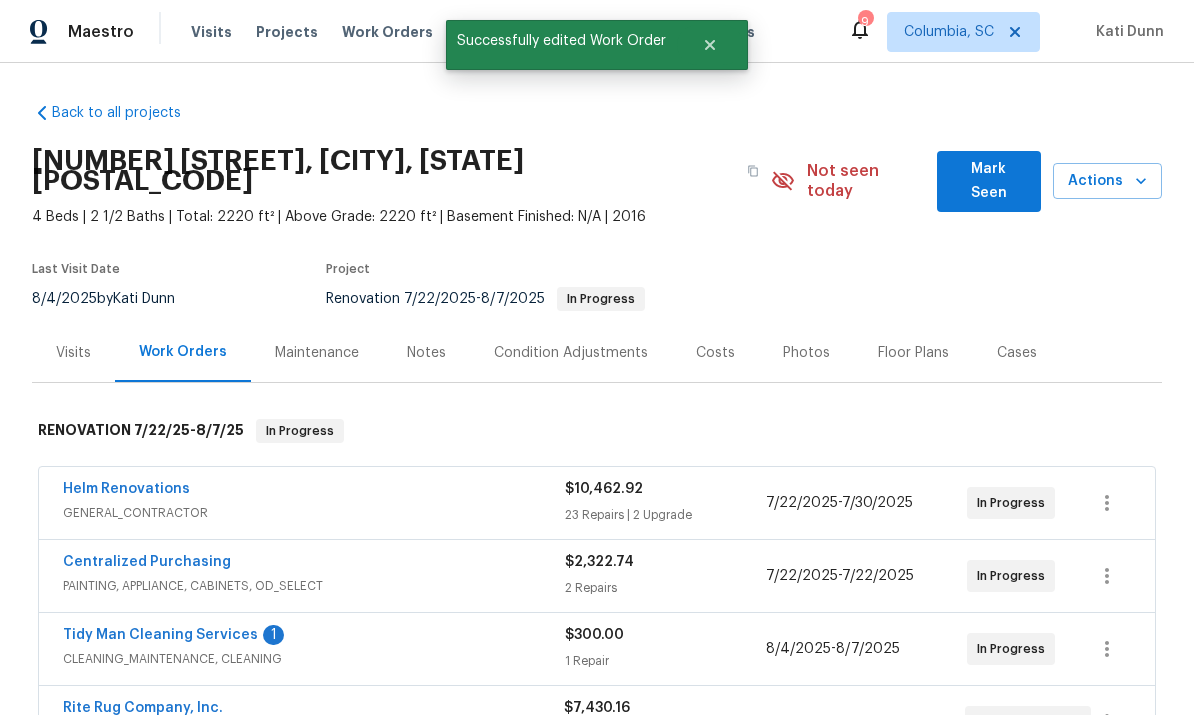 click on "Tidy Man Cleaning Services" at bounding box center [160, 635] 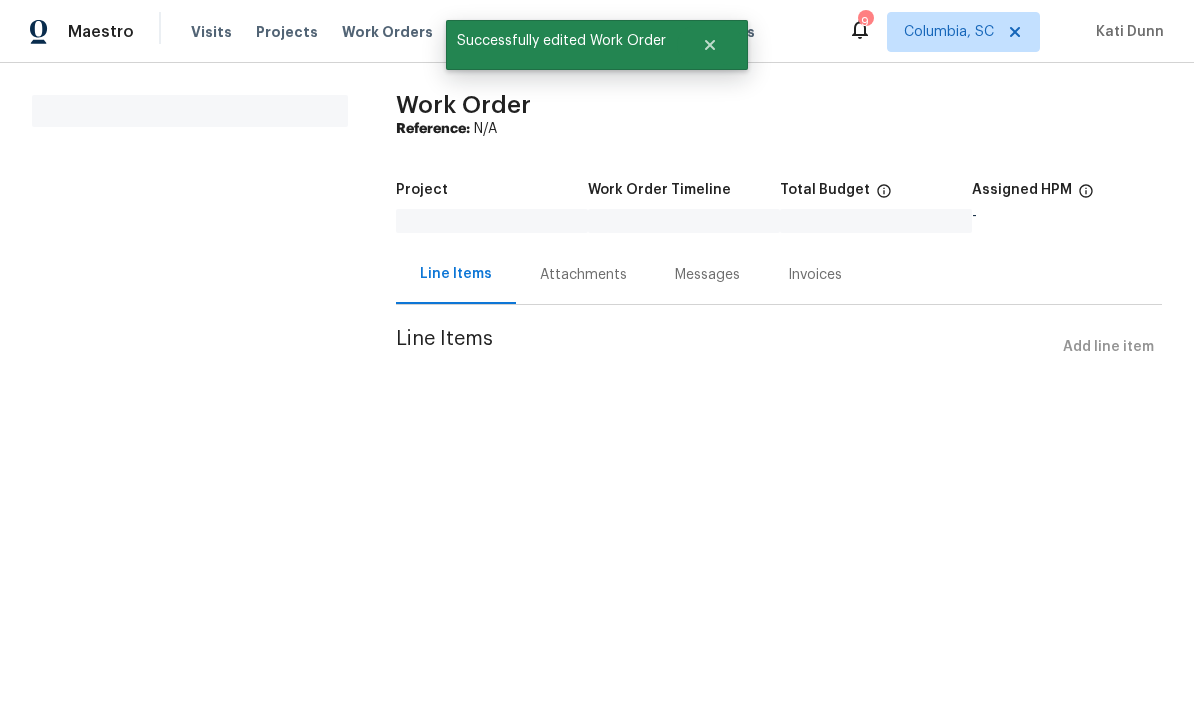 scroll, scrollTop: 0, scrollLeft: 0, axis: both 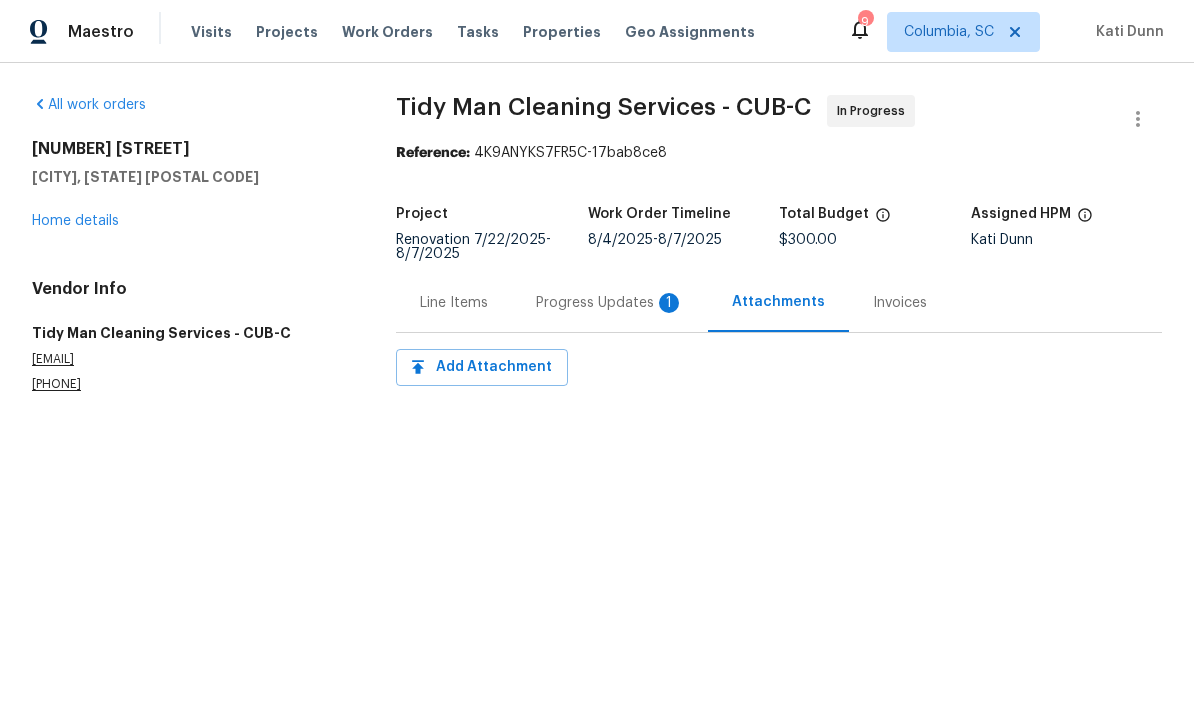 click on "Progress Updates 1" at bounding box center (610, 302) 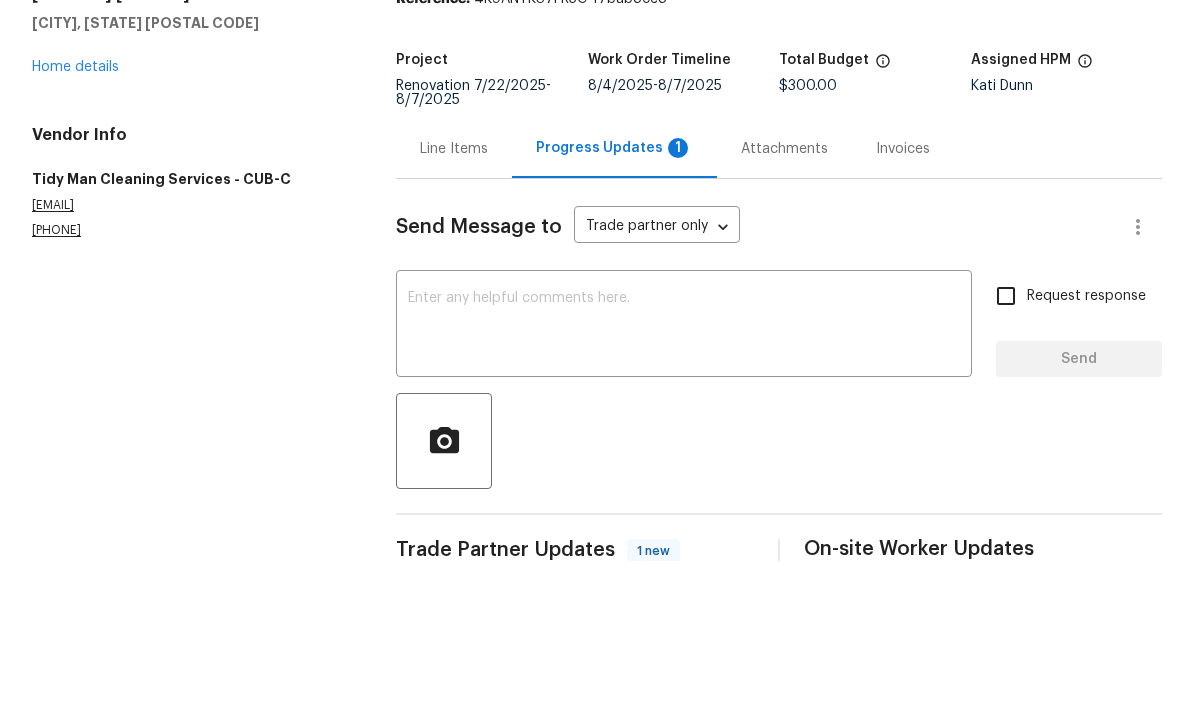 scroll, scrollTop: 75, scrollLeft: 0, axis: vertical 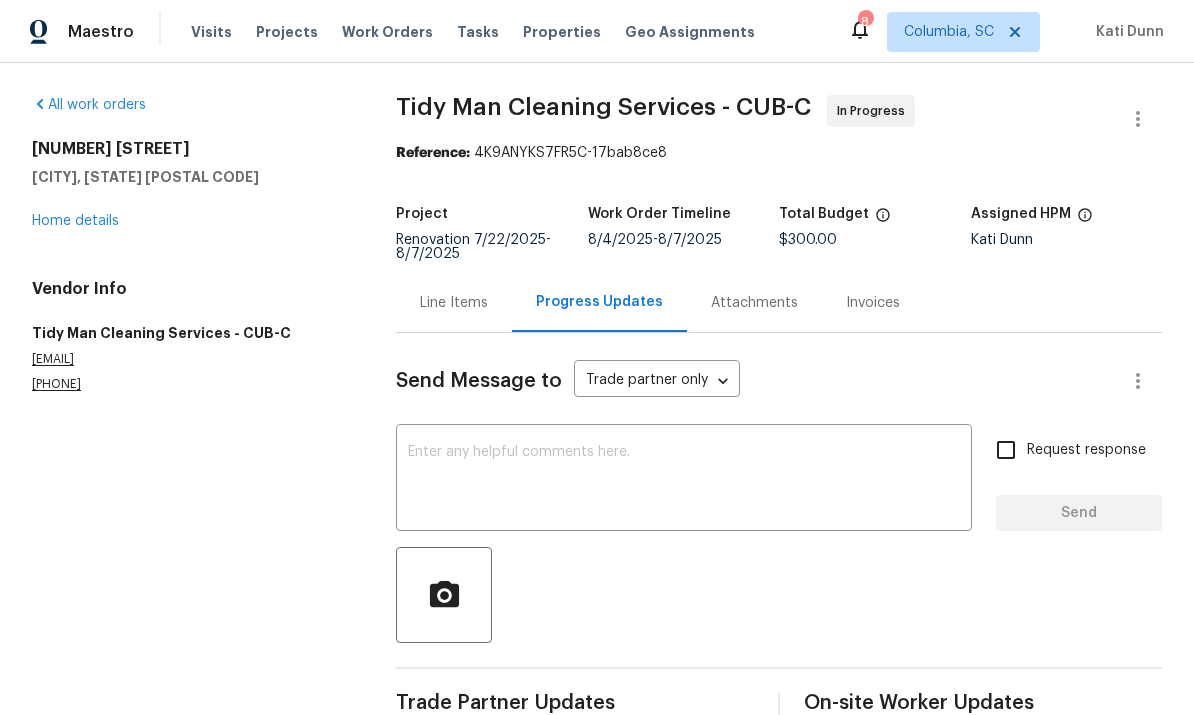 click on "Line Items" at bounding box center [454, 303] 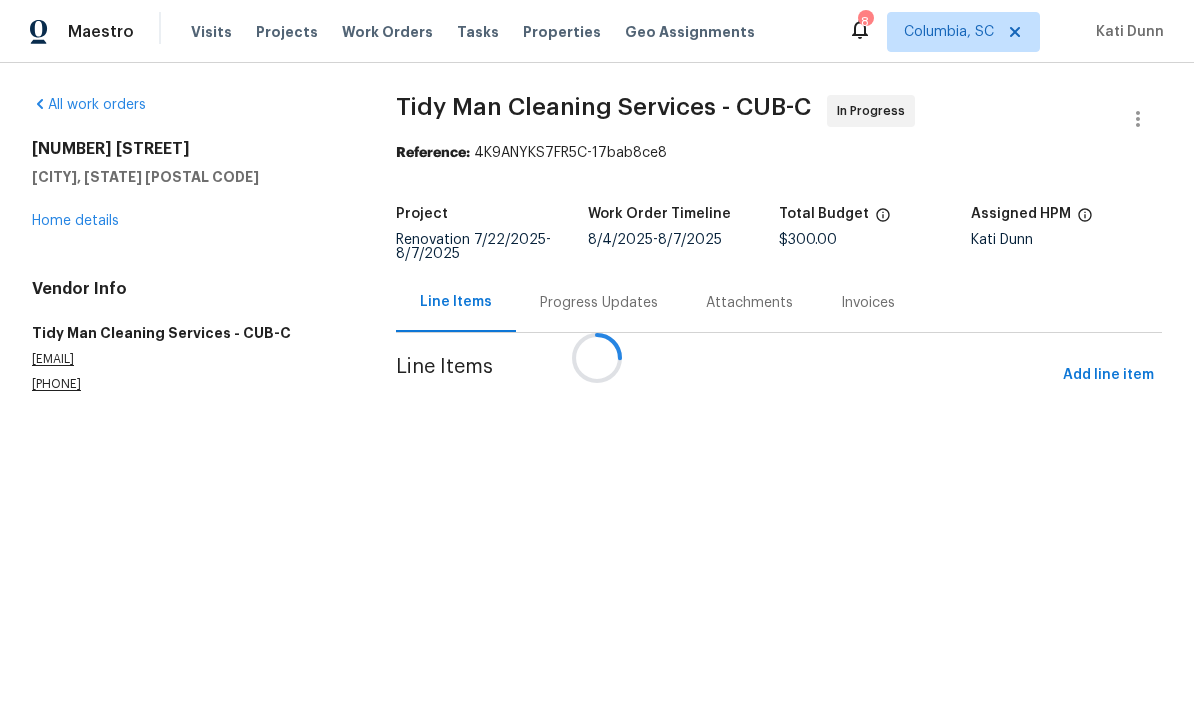 scroll, scrollTop: 0, scrollLeft: 0, axis: both 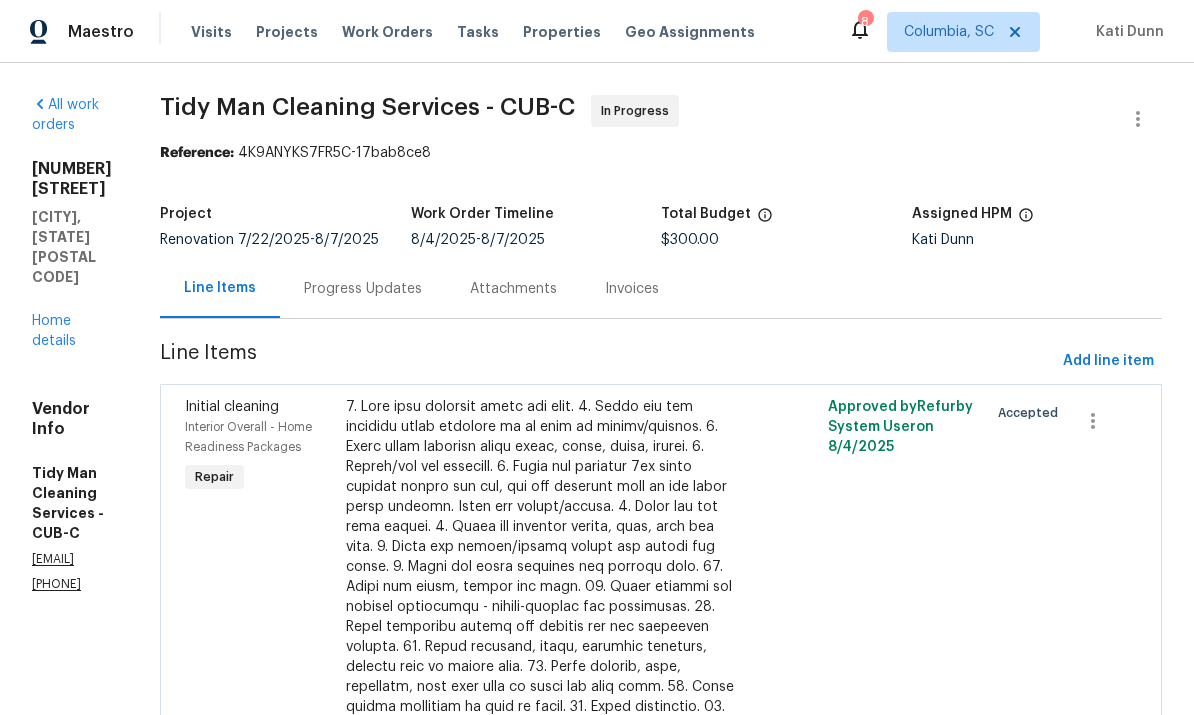 click on "Home details" at bounding box center [54, 331] 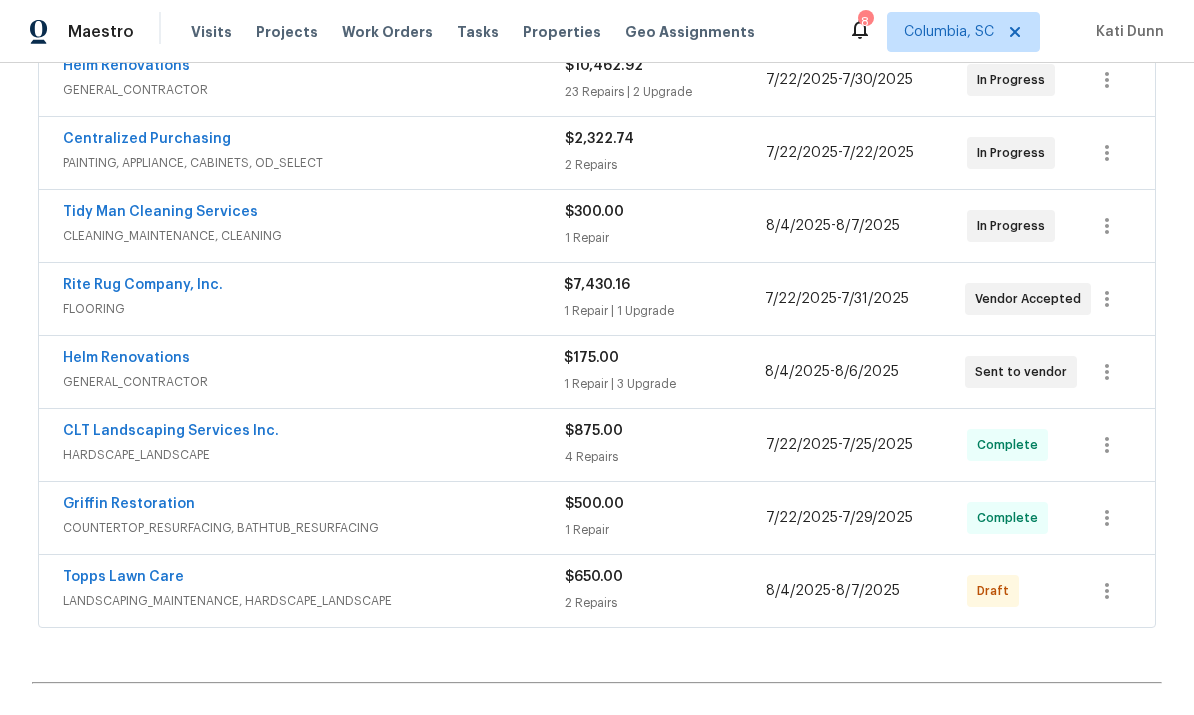 scroll, scrollTop: 421, scrollLeft: 0, axis: vertical 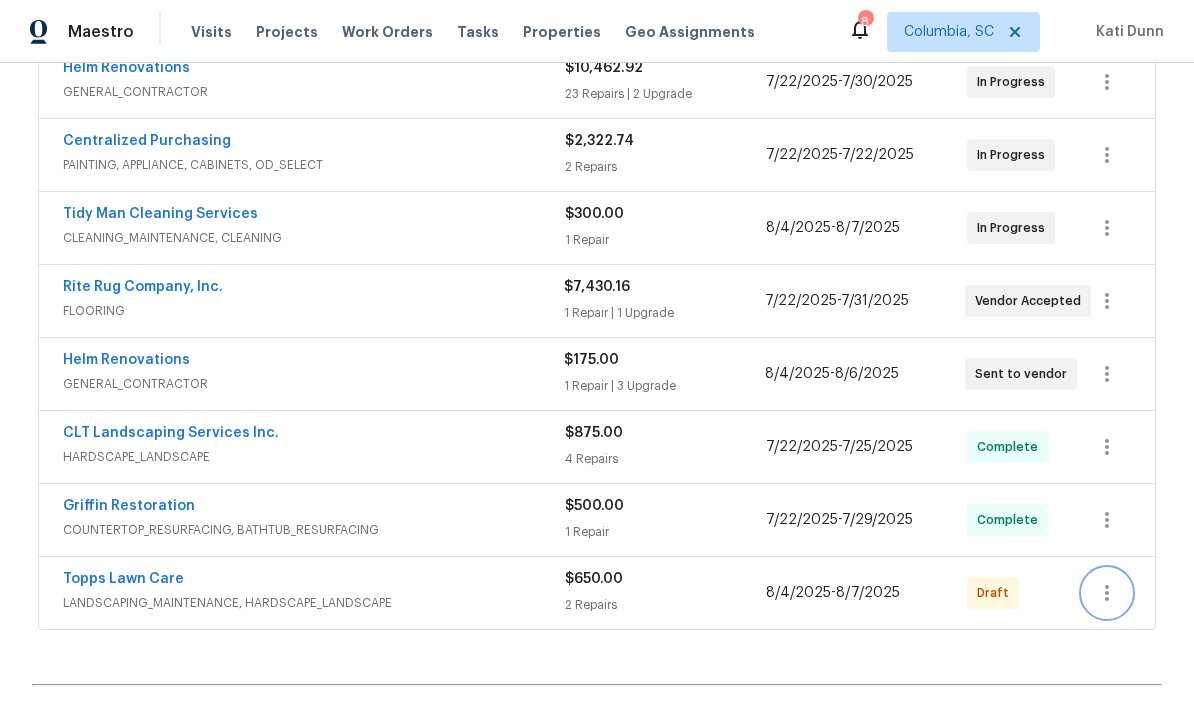 click 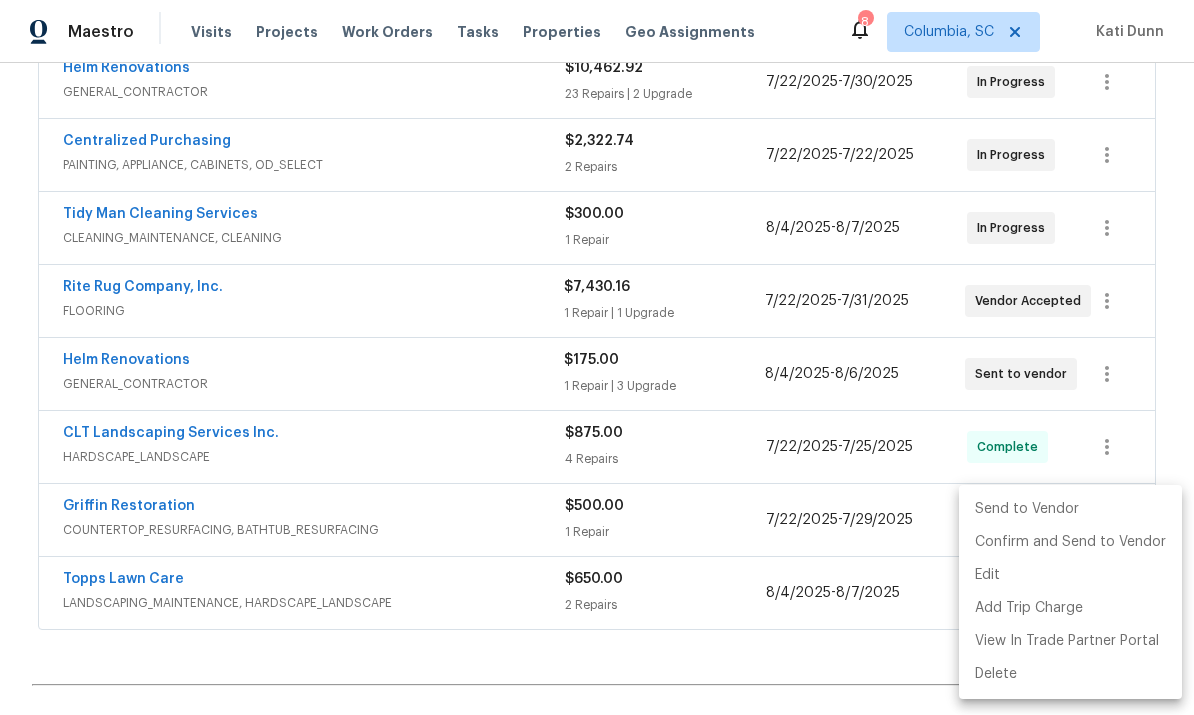 click on "Send to Vendor" at bounding box center [1070, 509] 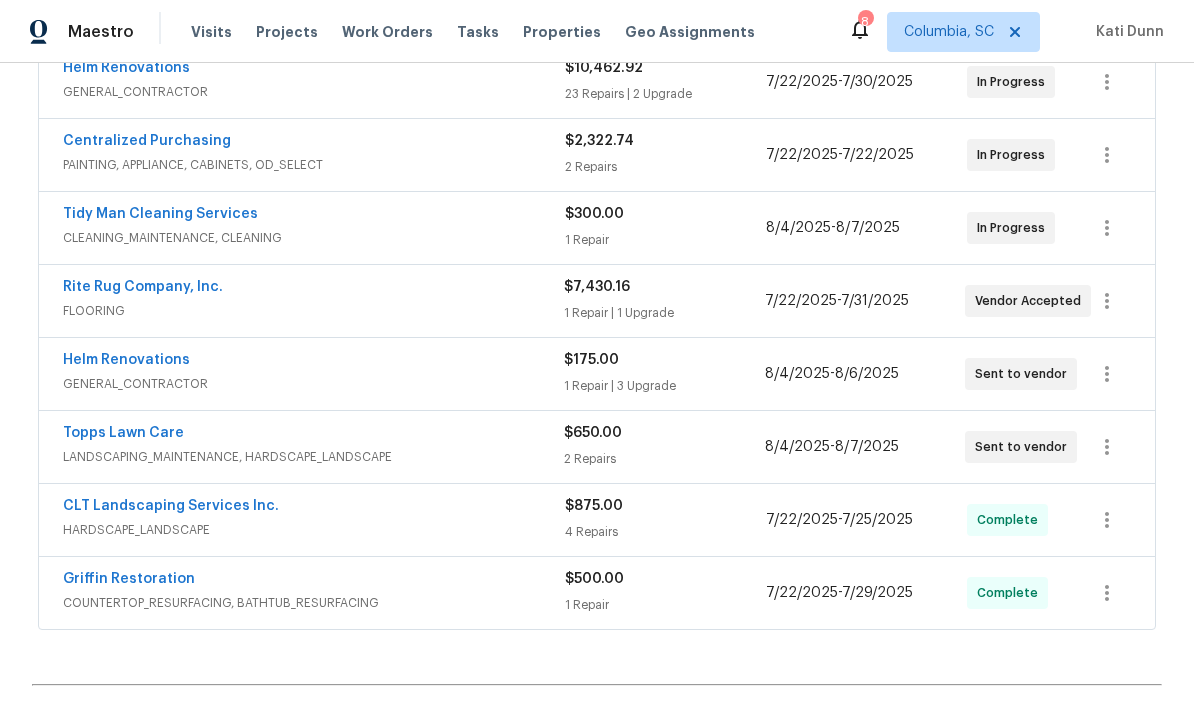 click on "Griffin Restoration" at bounding box center [129, 579] 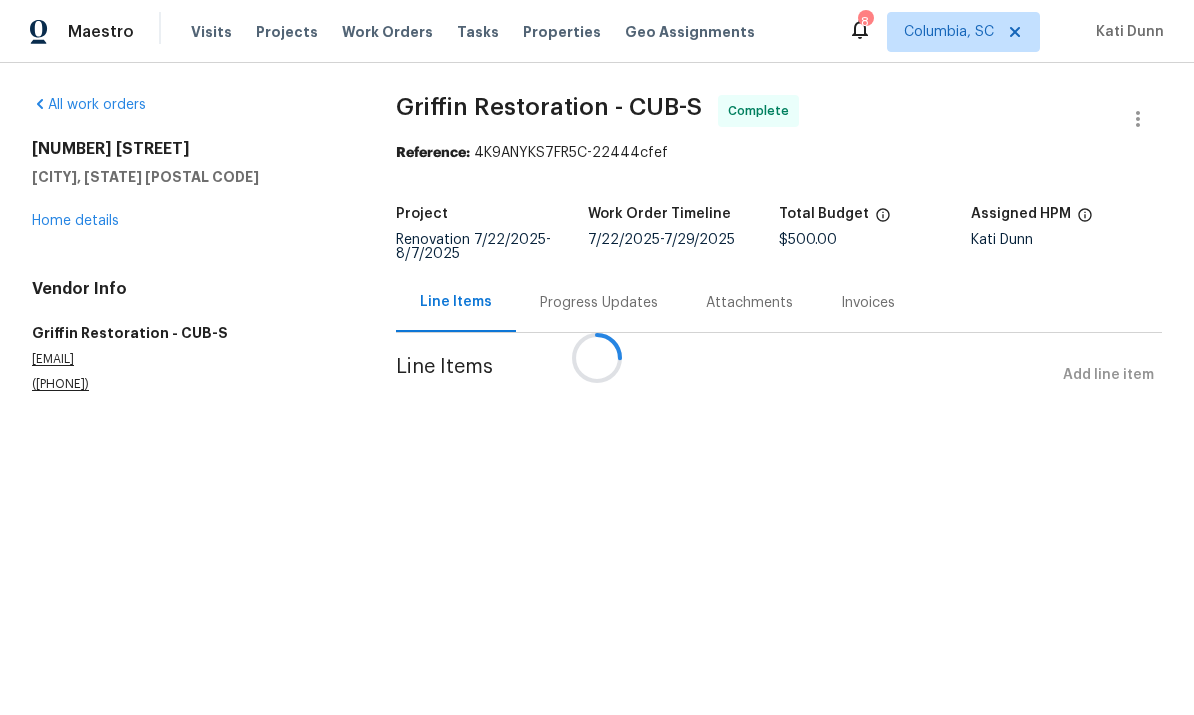 click at bounding box center (597, 357) 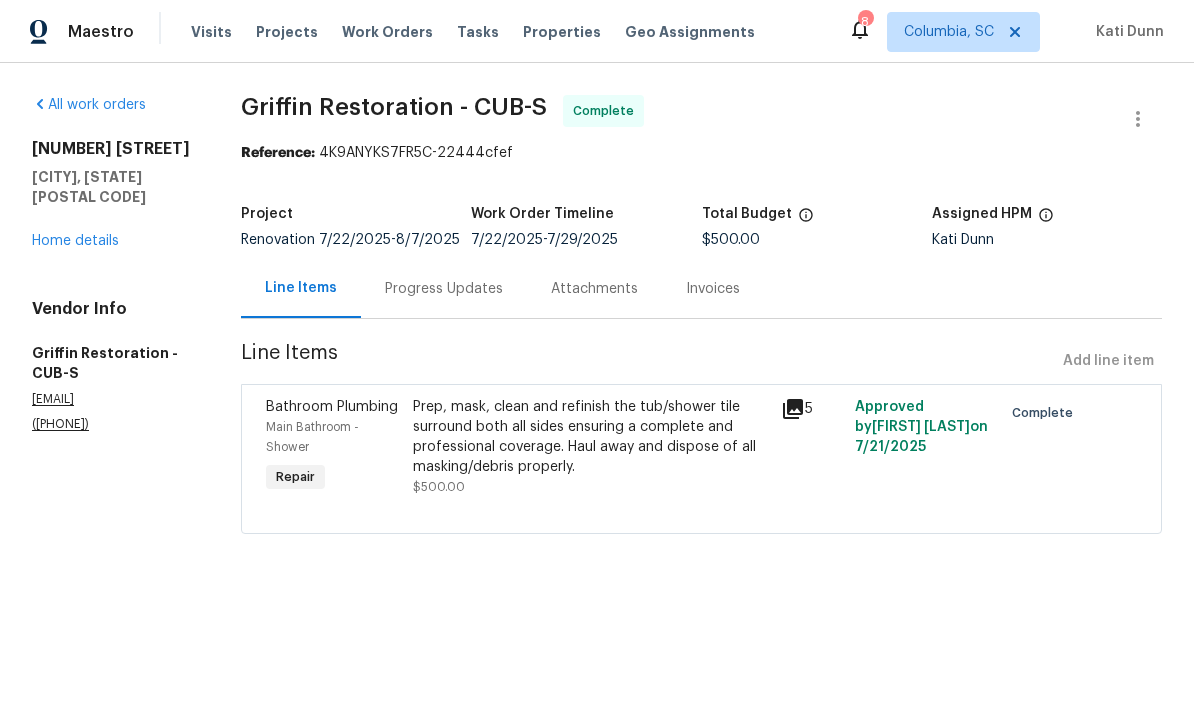 click on "Home details" at bounding box center [75, 241] 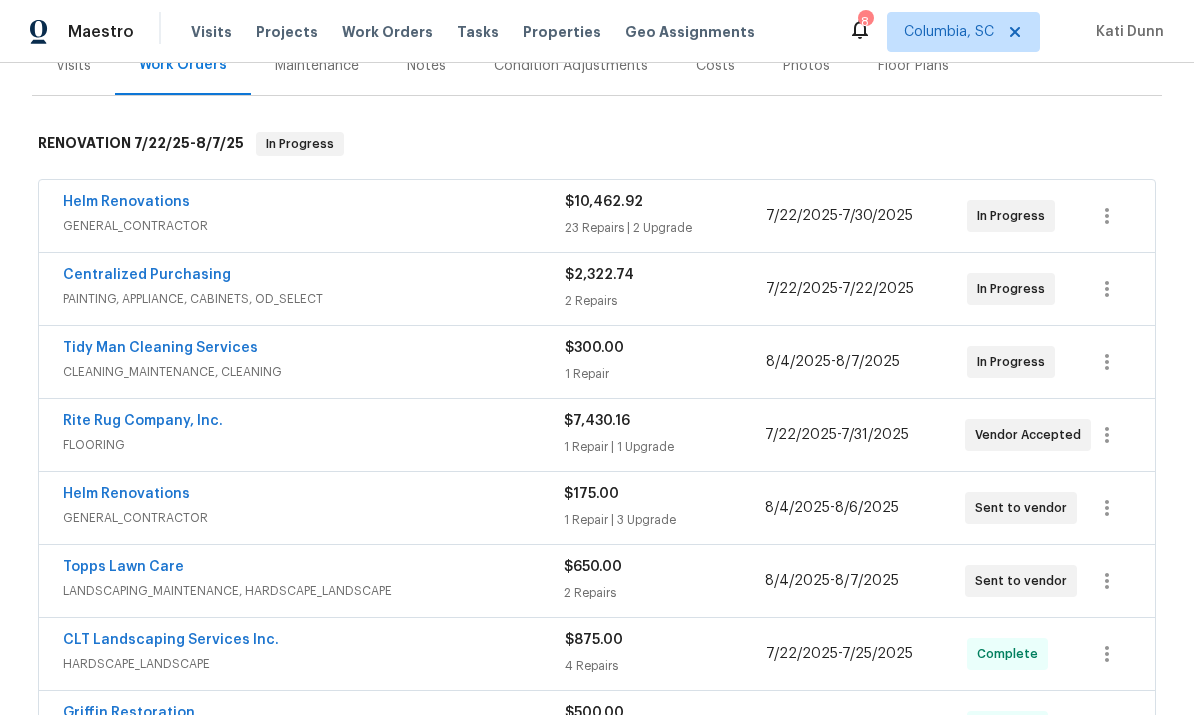 scroll, scrollTop: 299, scrollLeft: 0, axis: vertical 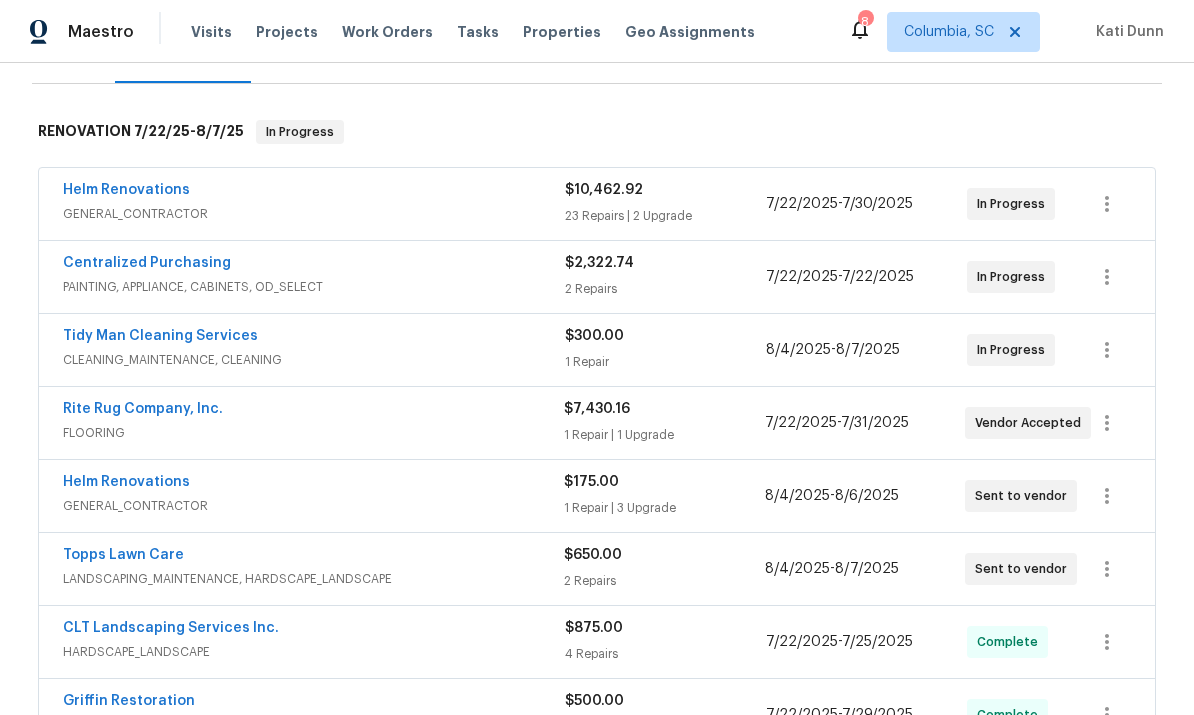 click on "Topps Lawn Care" at bounding box center [123, 555] 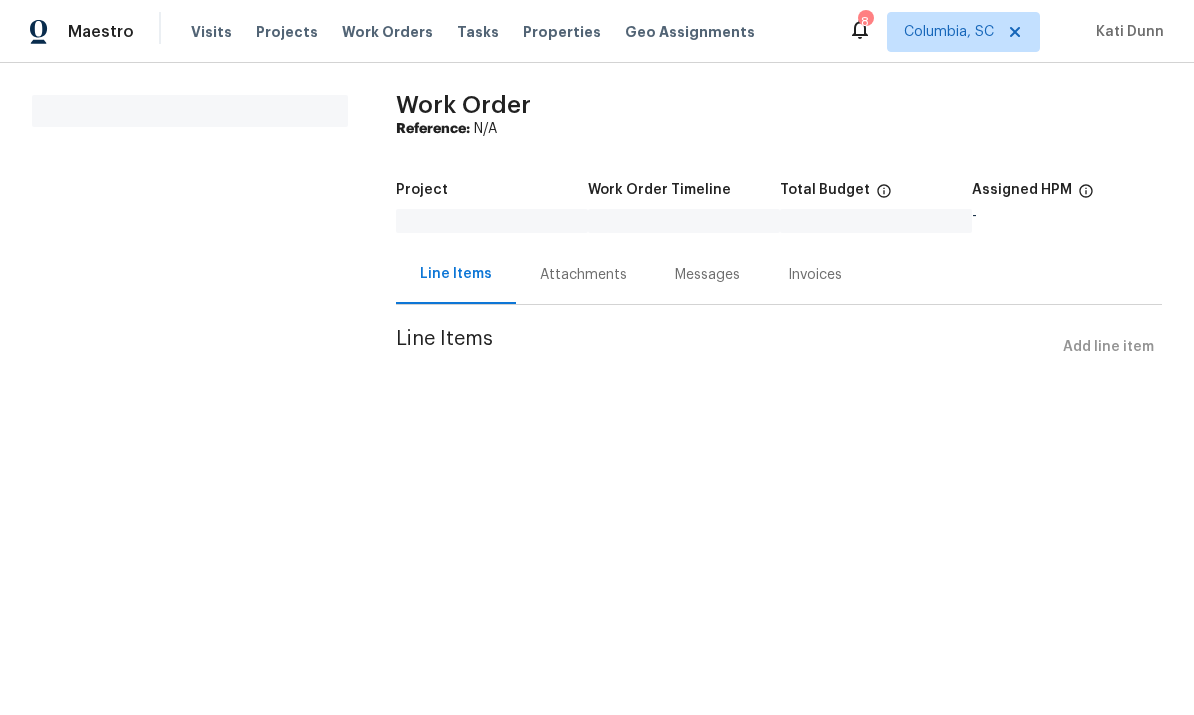 click on "Attachments" at bounding box center (583, 275) 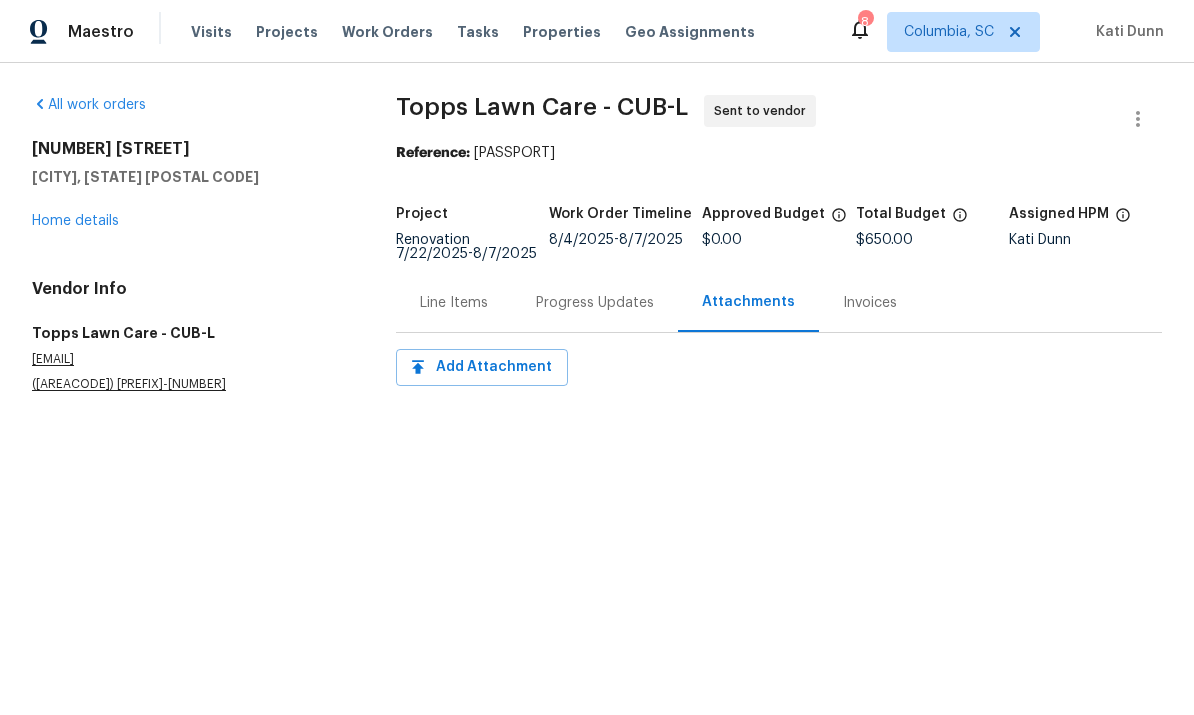 click on "Progress Updates" at bounding box center [595, 302] 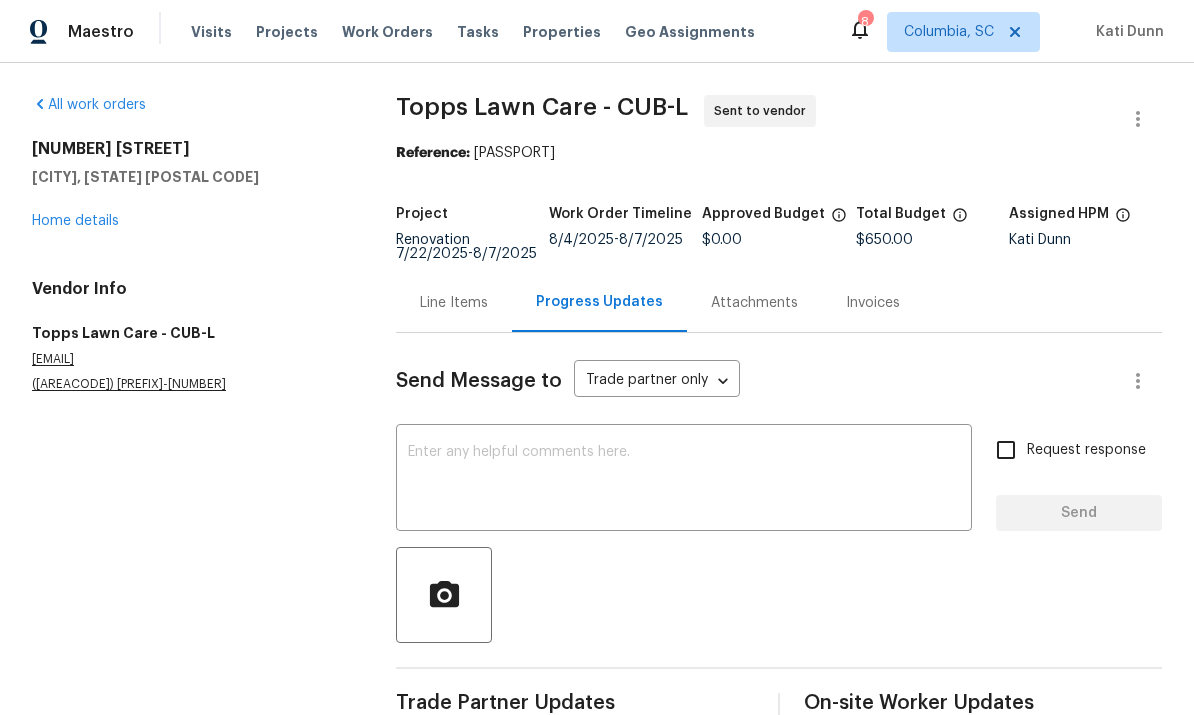 scroll, scrollTop: 43, scrollLeft: 0, axis: vertical 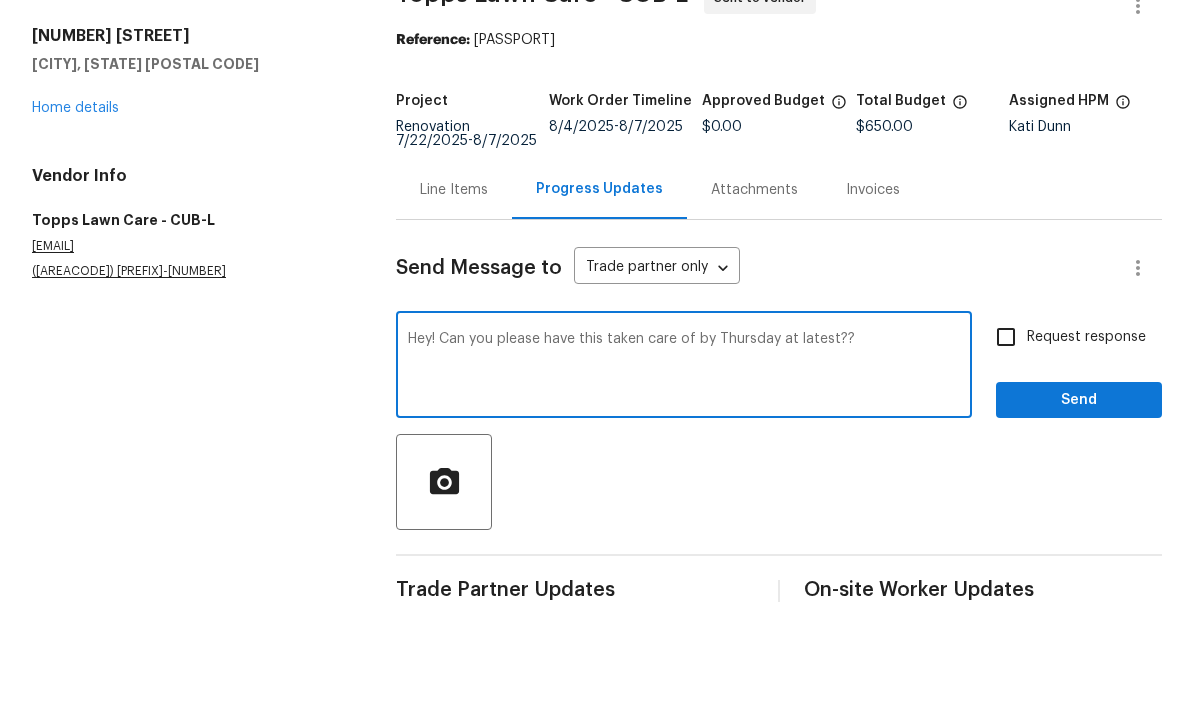 type on "Hey! Can you please have this taken care of by Thursday at latest??" 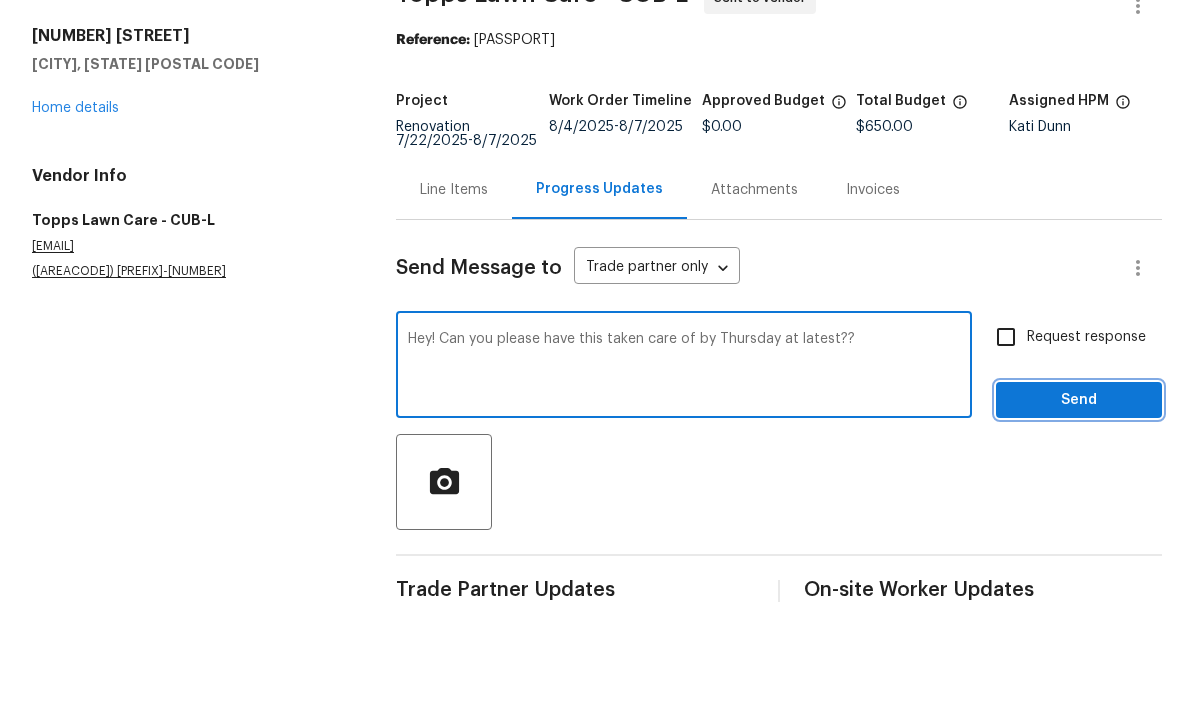 click on "Send" at bounding box center (1079, 513) 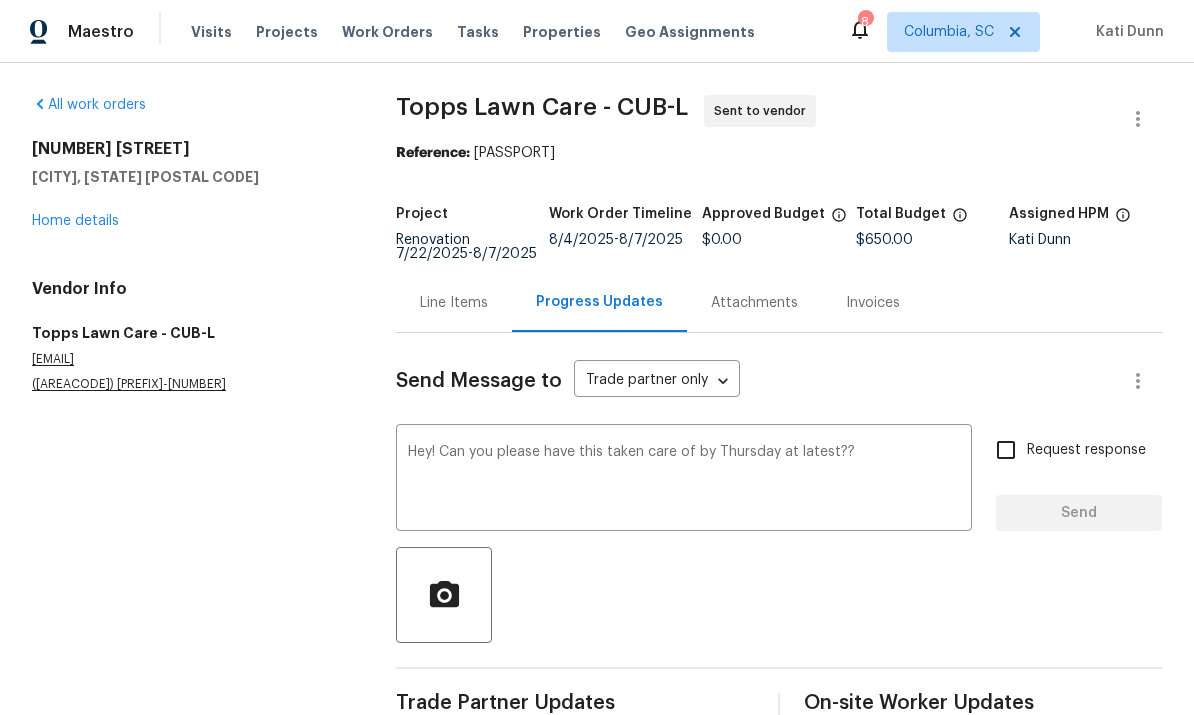 type 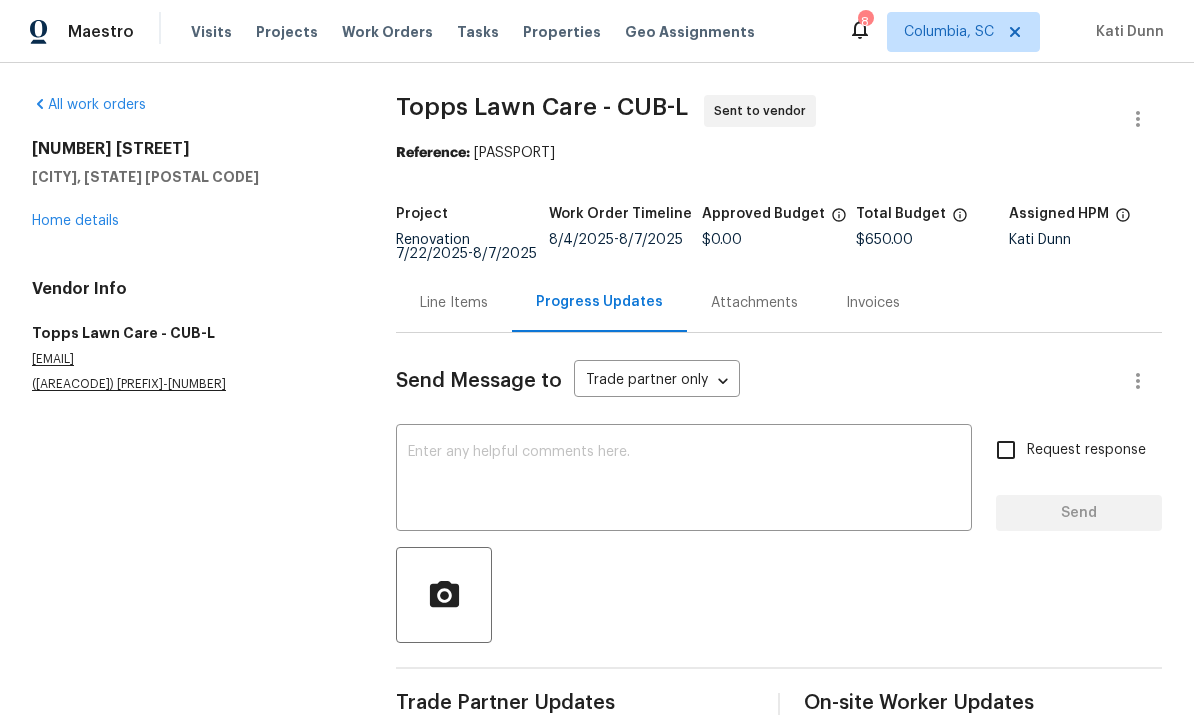 scroll, scrollTop: 43, scrollLeft: 0, axis: vertical 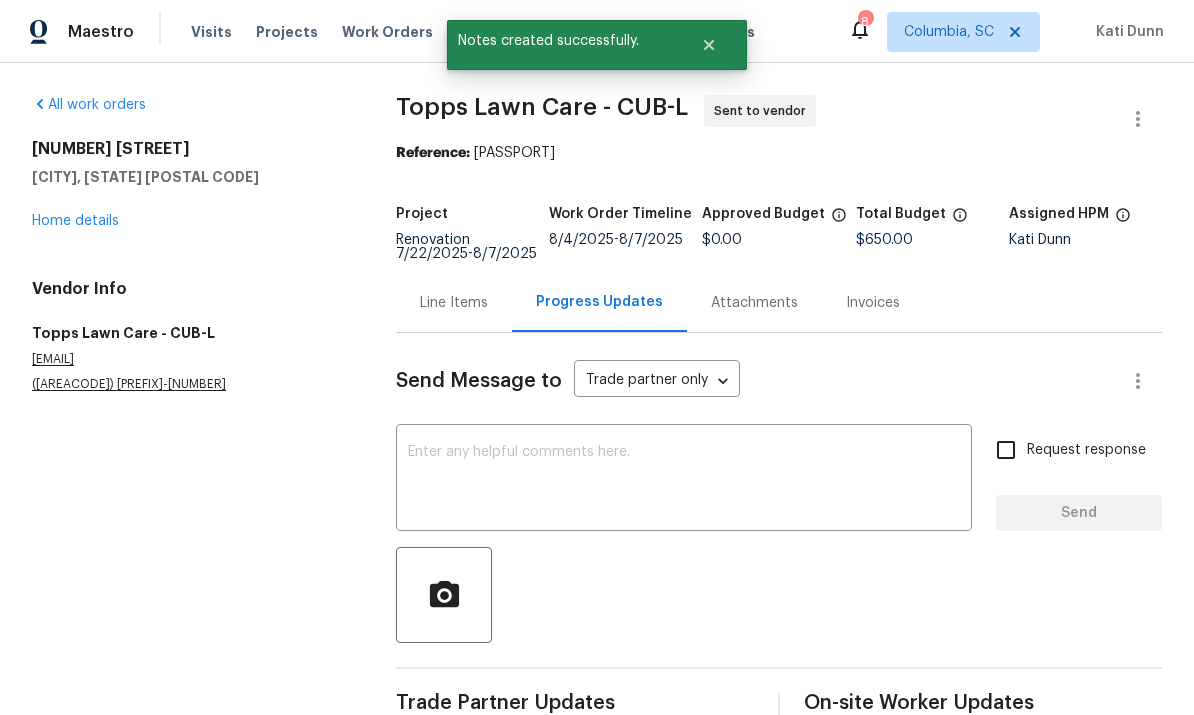 click on "Home details" at bounding box center (75, 221) 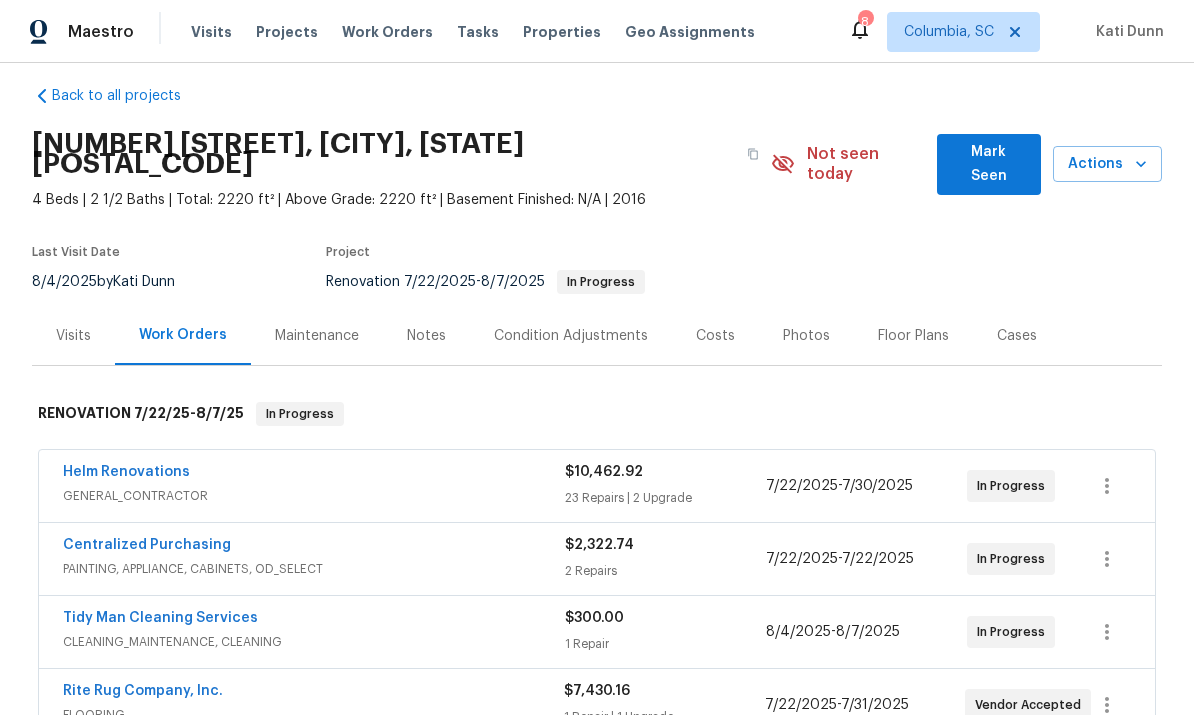 scroll, scrollTop: 8, scrollLeft: 0, axis: vertical 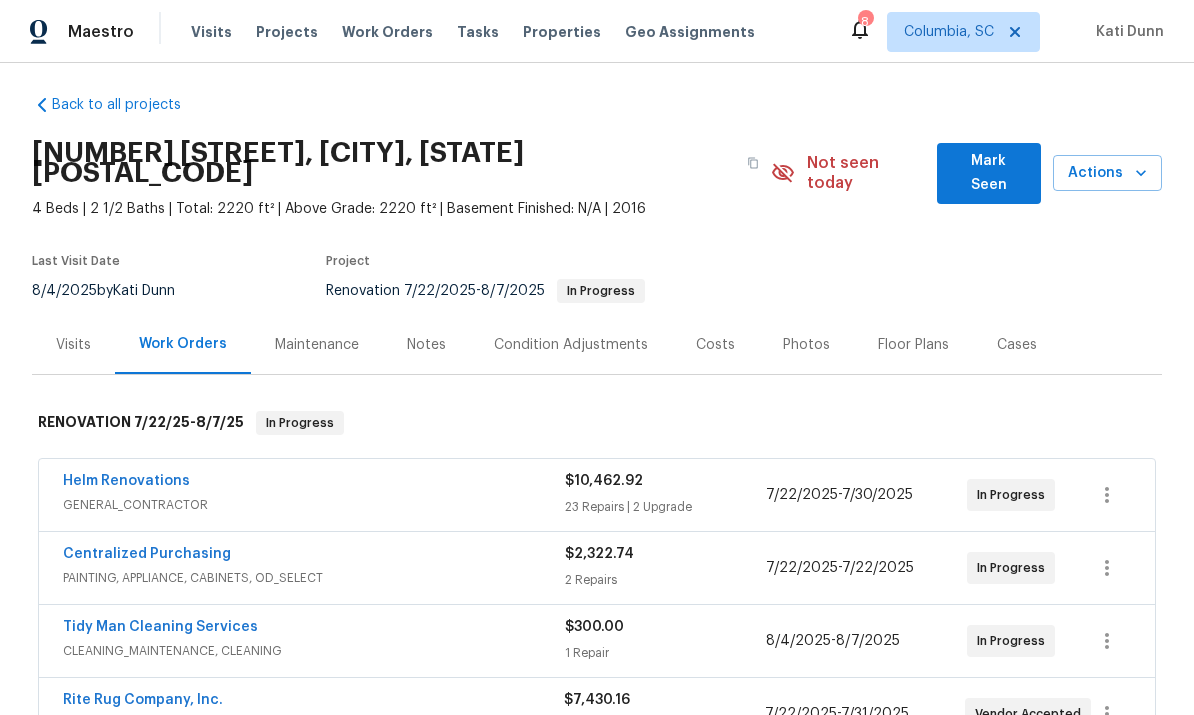 click on "Notes" at bounding box center (426, 344) 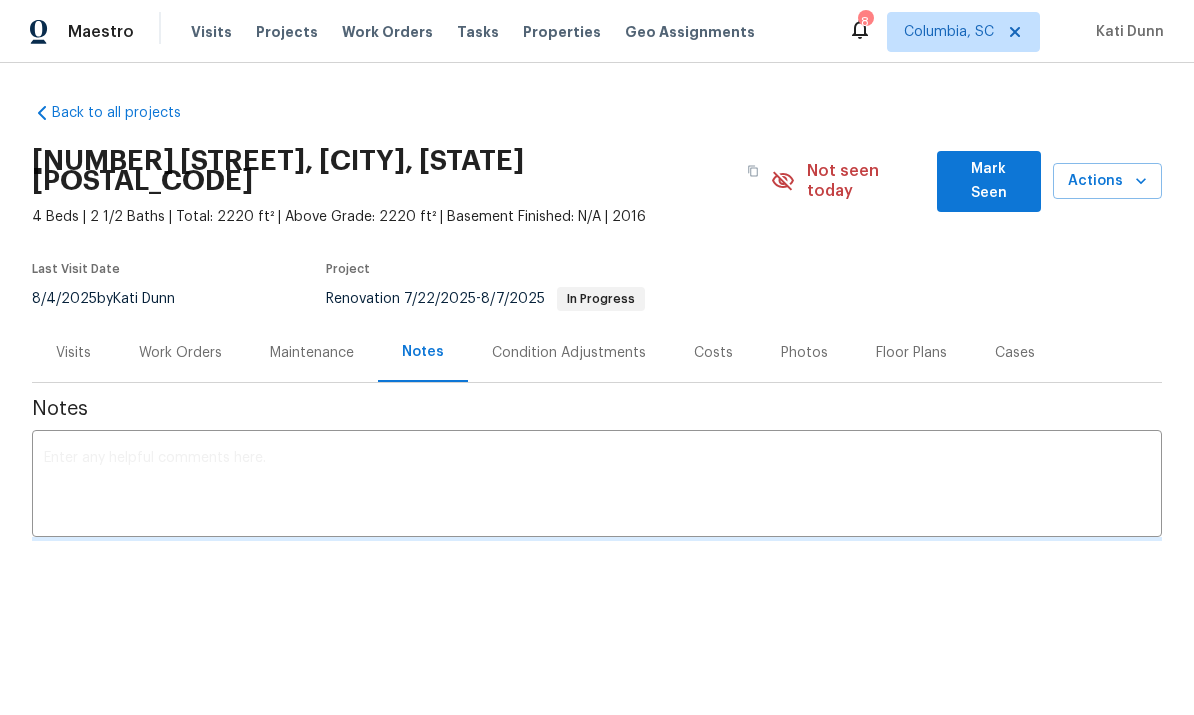 scroll, scrollTop: 0, scrollLeft: 0, axis: both 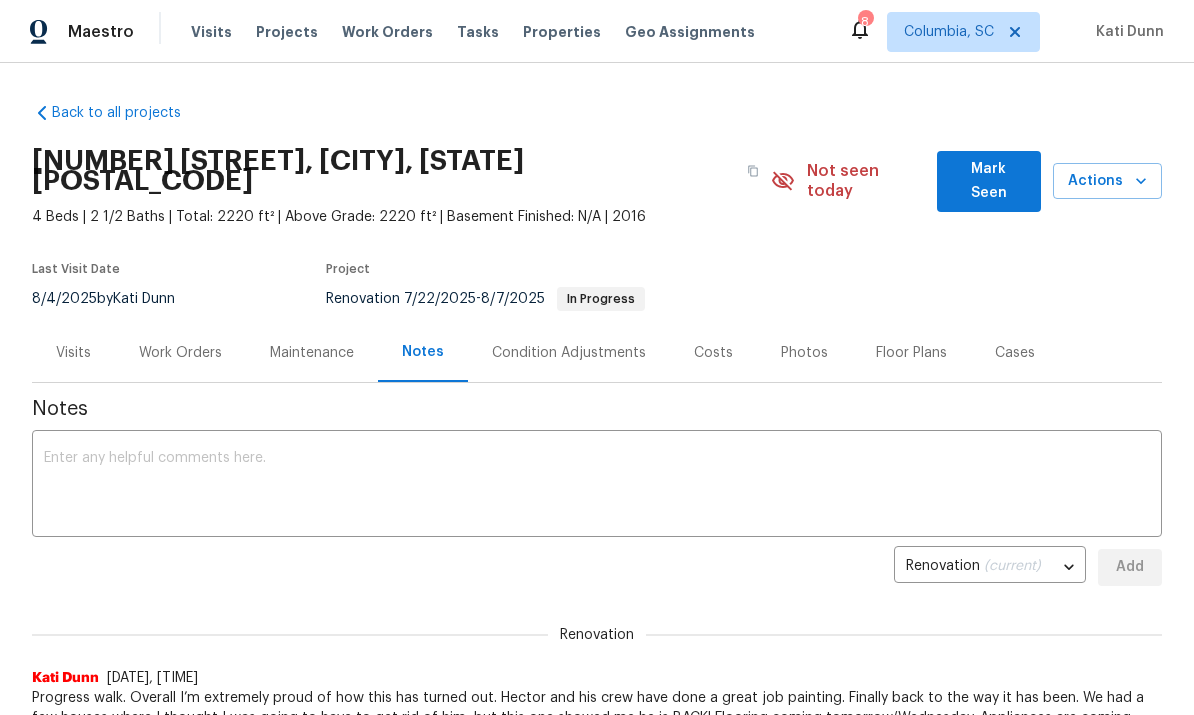 click at bounding box center (597, 486) 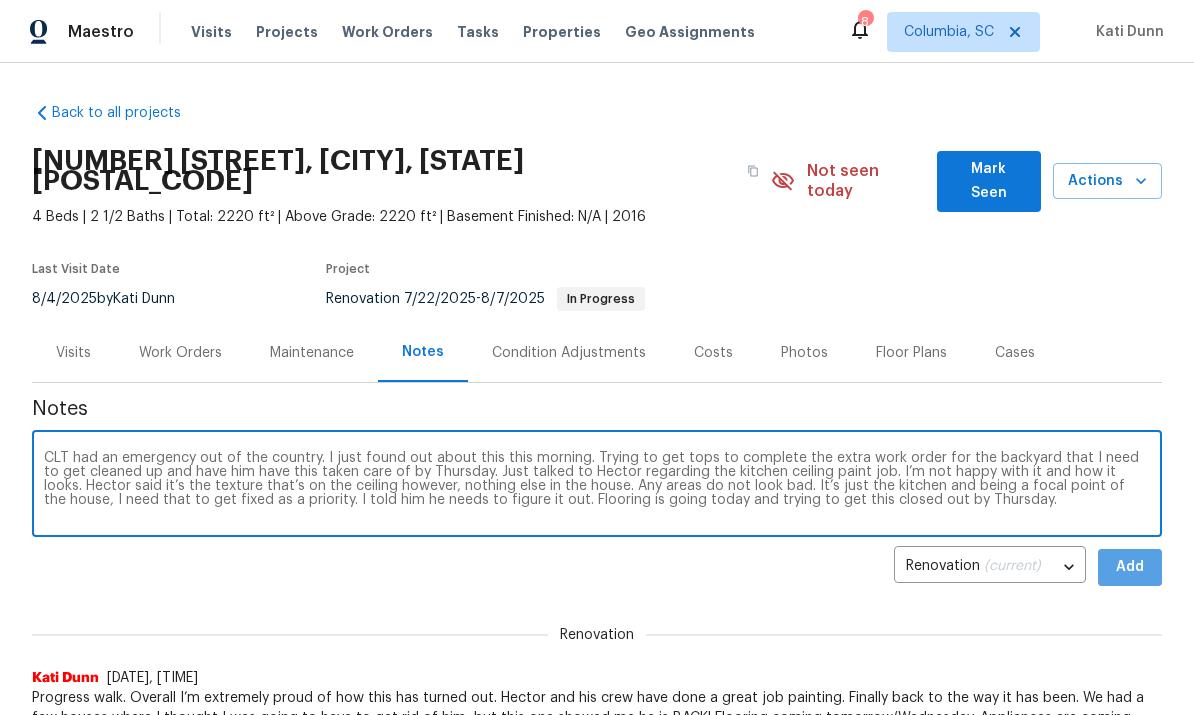 type on "CLT had an emergency out of the country. I just found out about this this morning. Trying to get tops to complete the extra work order for the backyard that I need to get cleaned up and have him have this taken care of by Thursday. Just talked to Hector regarding the kitchen ceiling paint job. I’m not happy with it and how it looks. Hector said it’s the texture that’s on the ceiling however, nothing else in the house. Any areas do not look bad. It’s just the kitchen and being a focal point of the house, I need that to get fixed as a priority. I told him he needs to figure it out. Flooring is going today and trying to get this closed out by Thursday." 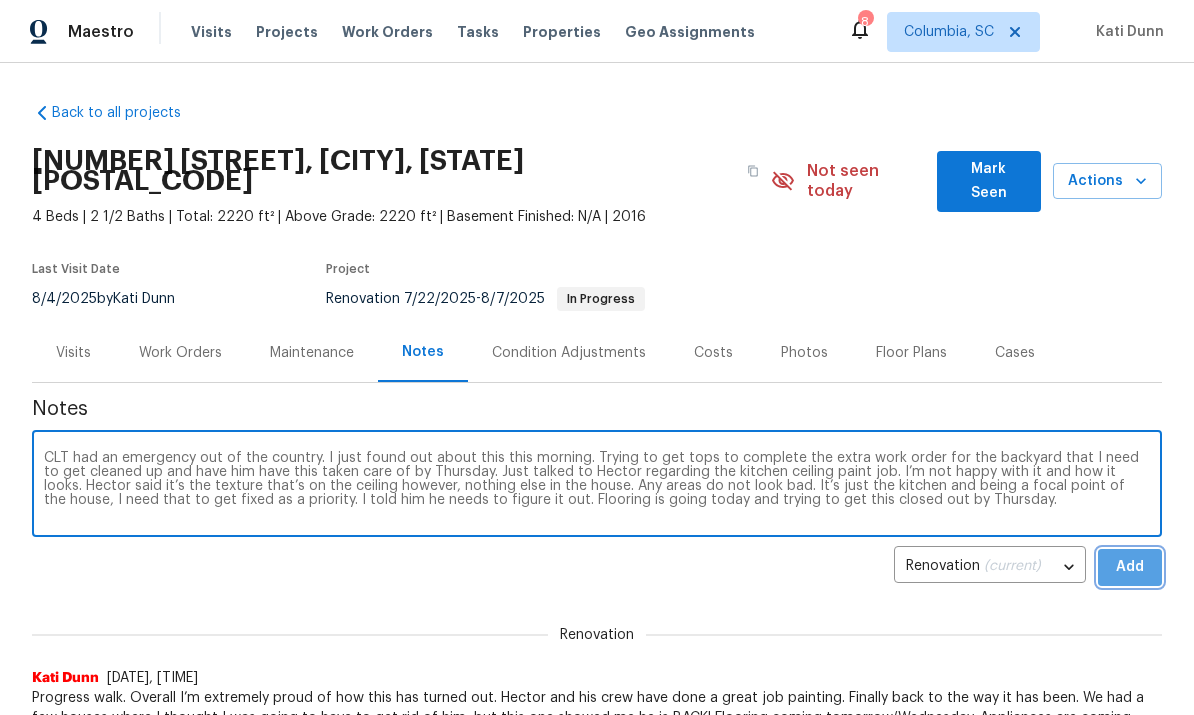 click on "Add" at bounding box center (1130, 567) 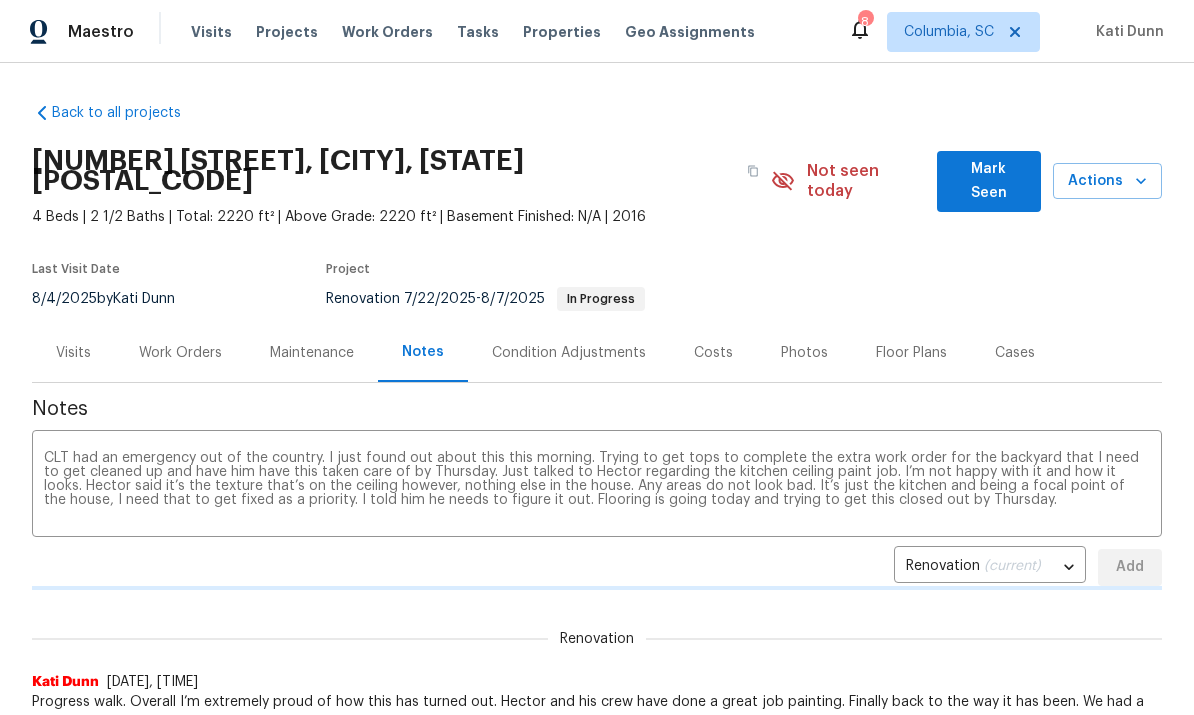 type 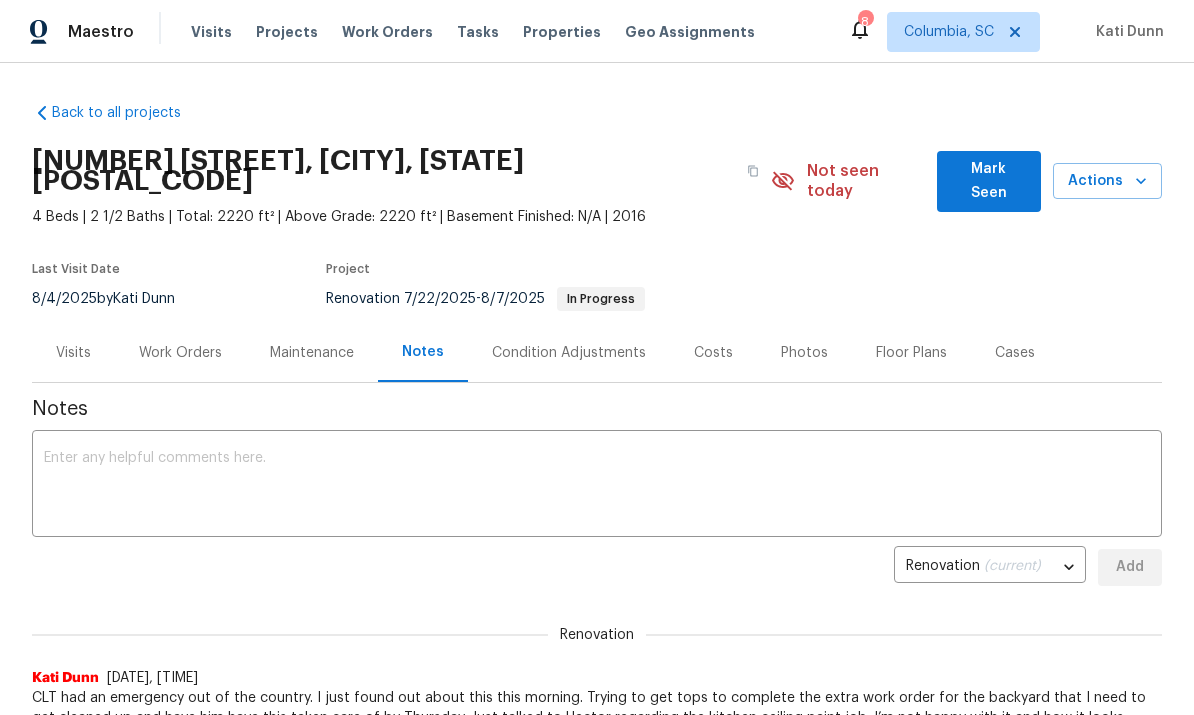 click on "Work Orders" at bounding box center (180, 353) 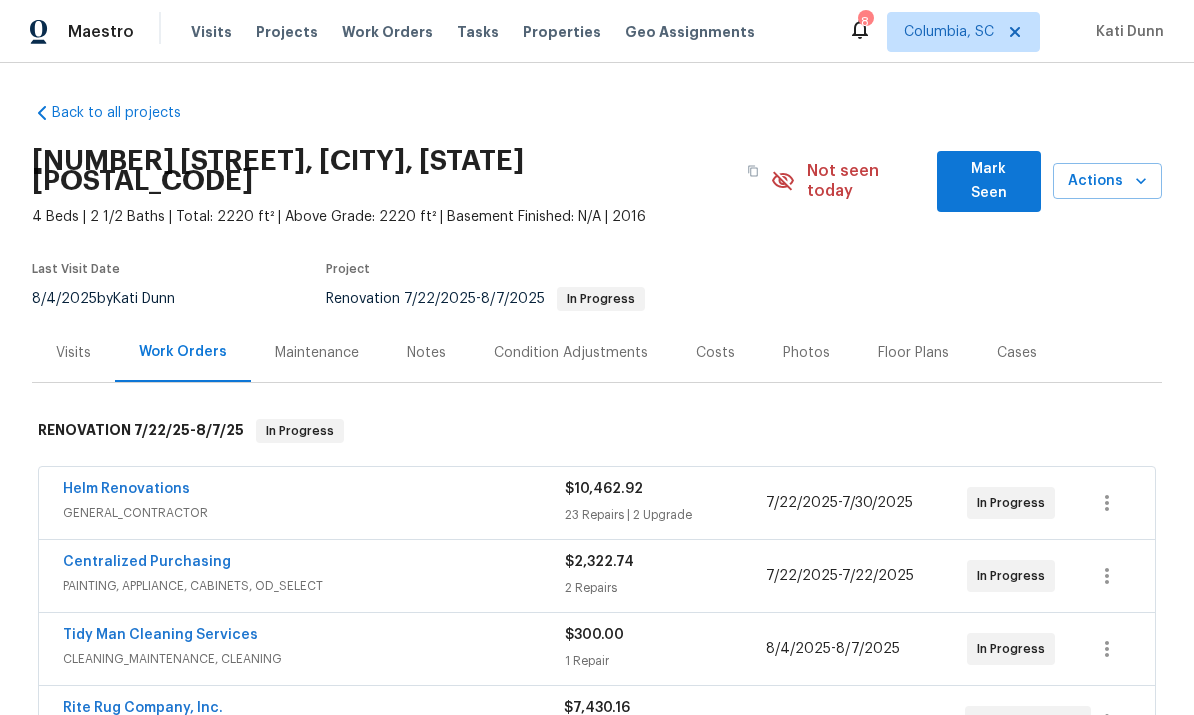 scroll, scrollTop: -2, scrollLeft: 0, axis: vertical 